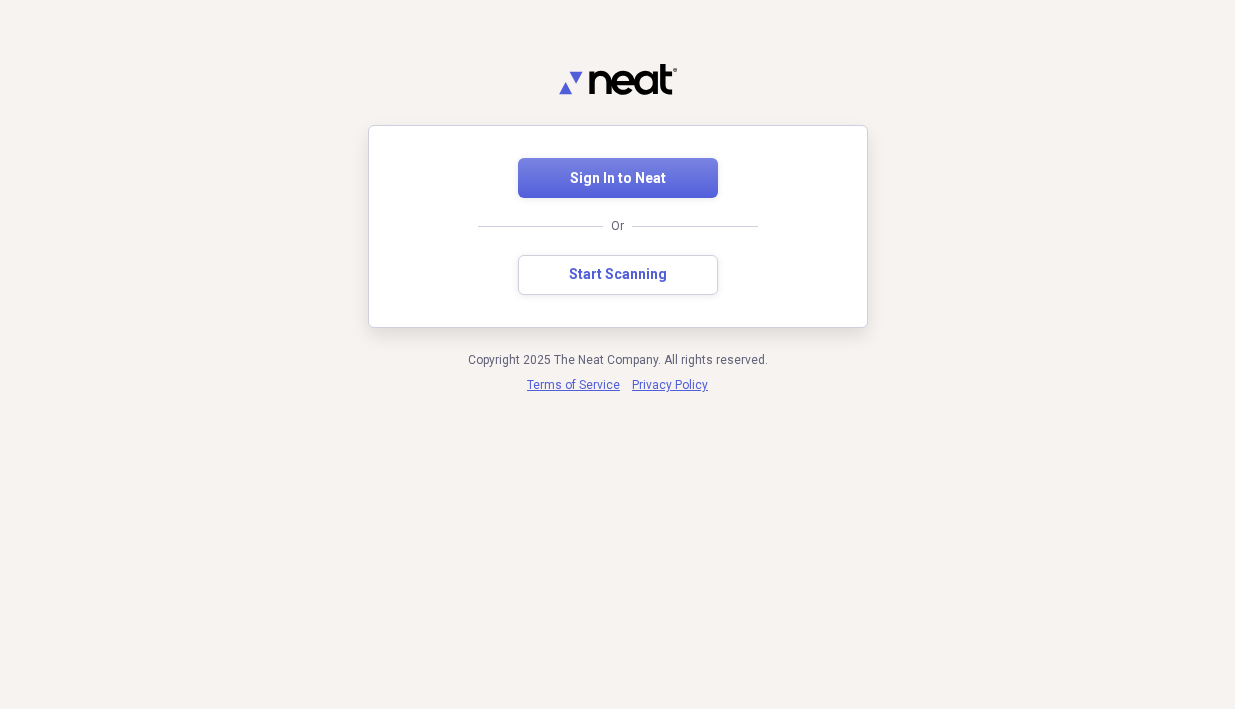 scroll, scrollTop: 0, scrollLeft: 0, axis: both 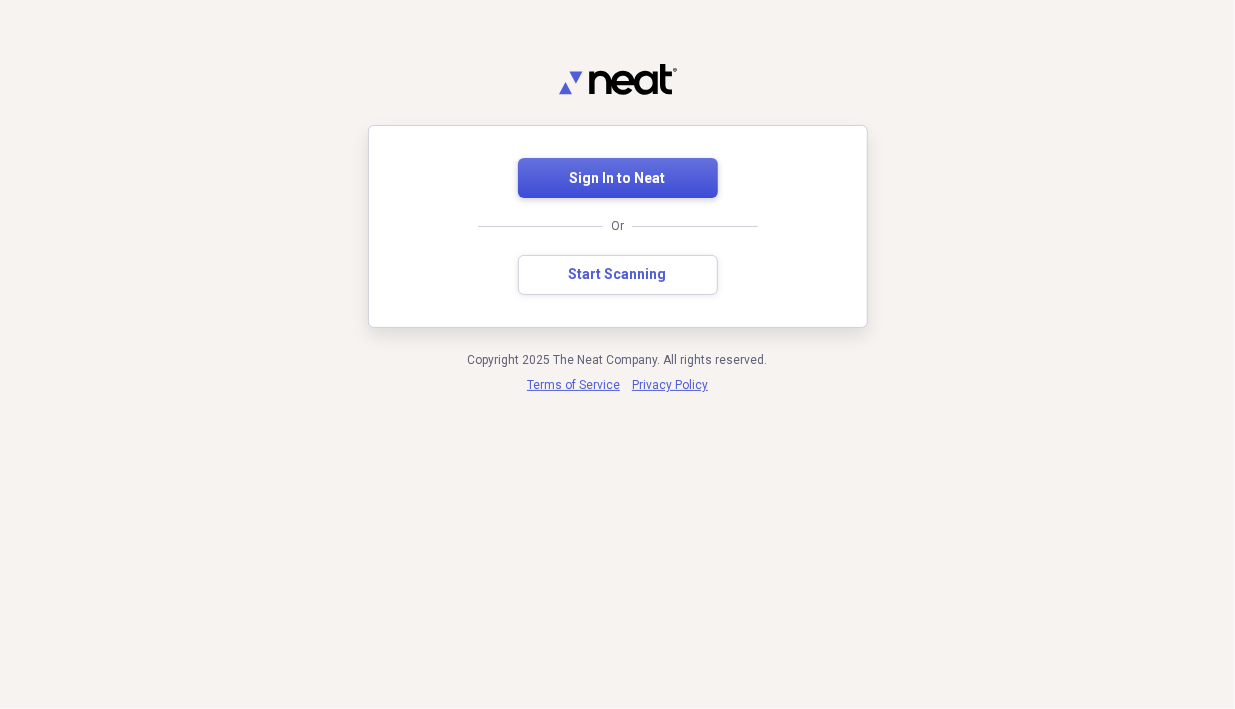 click on "Sign In to Neat" at bounding box center (618, 178) 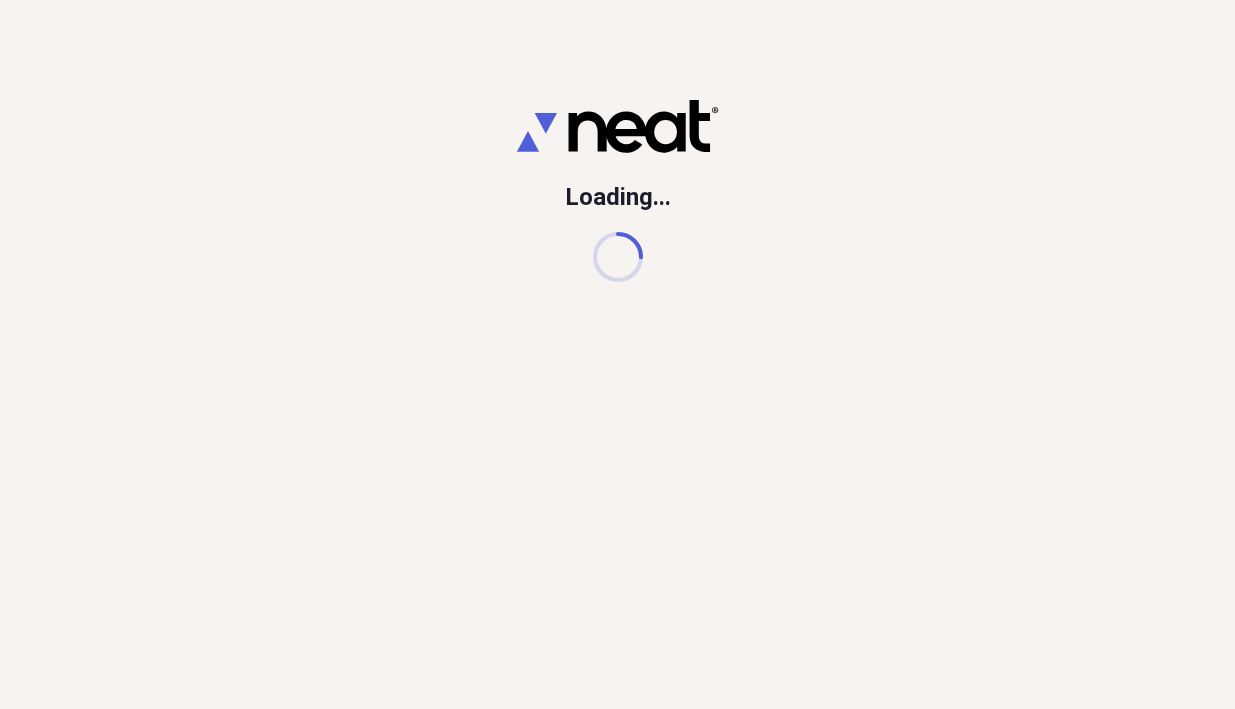 scroll, scrollTop: 0, scrollLeft: 0, axis: both 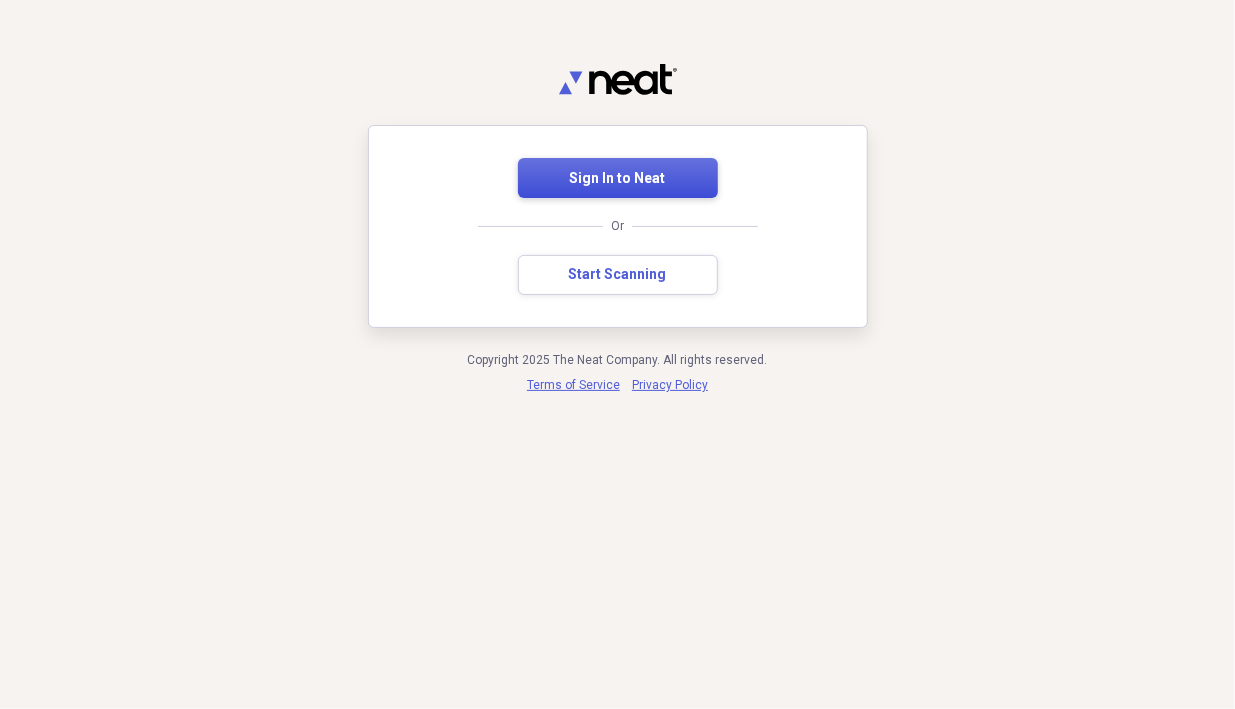 click on "Sign In to Neat" at bounding box center [618, 178] 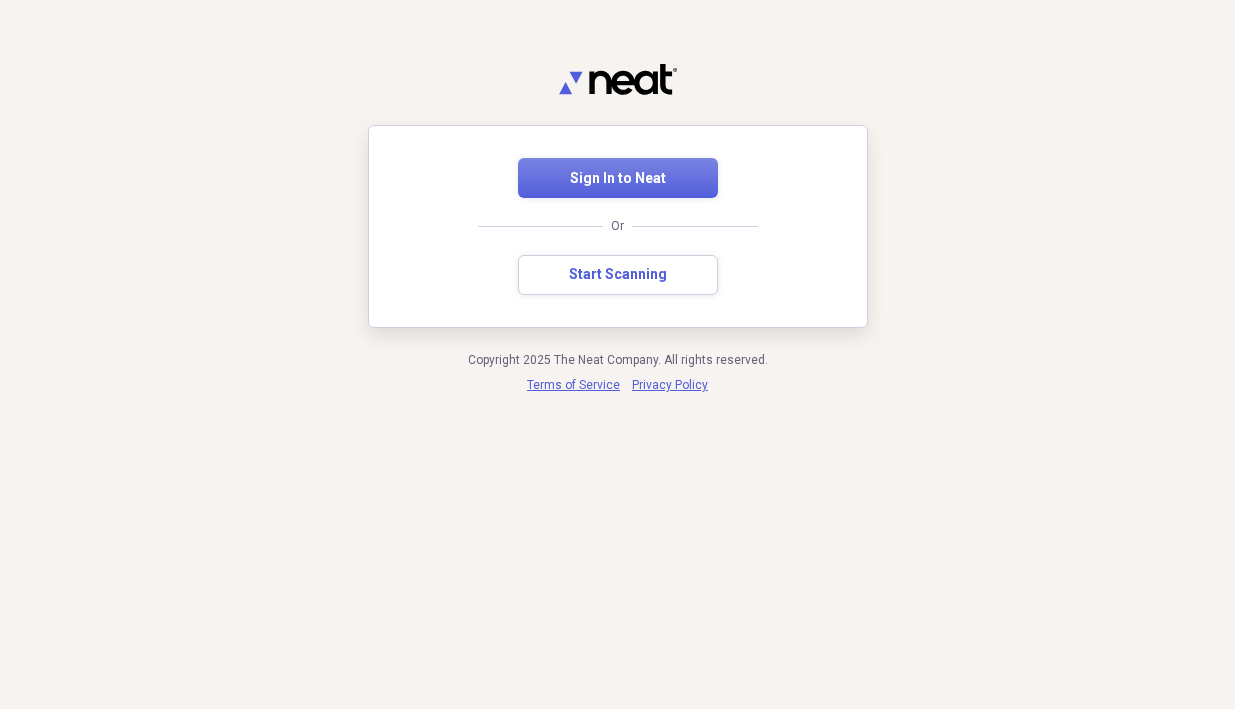 scroll, scrollTop: 0, scrollLeft: 0, axis: both 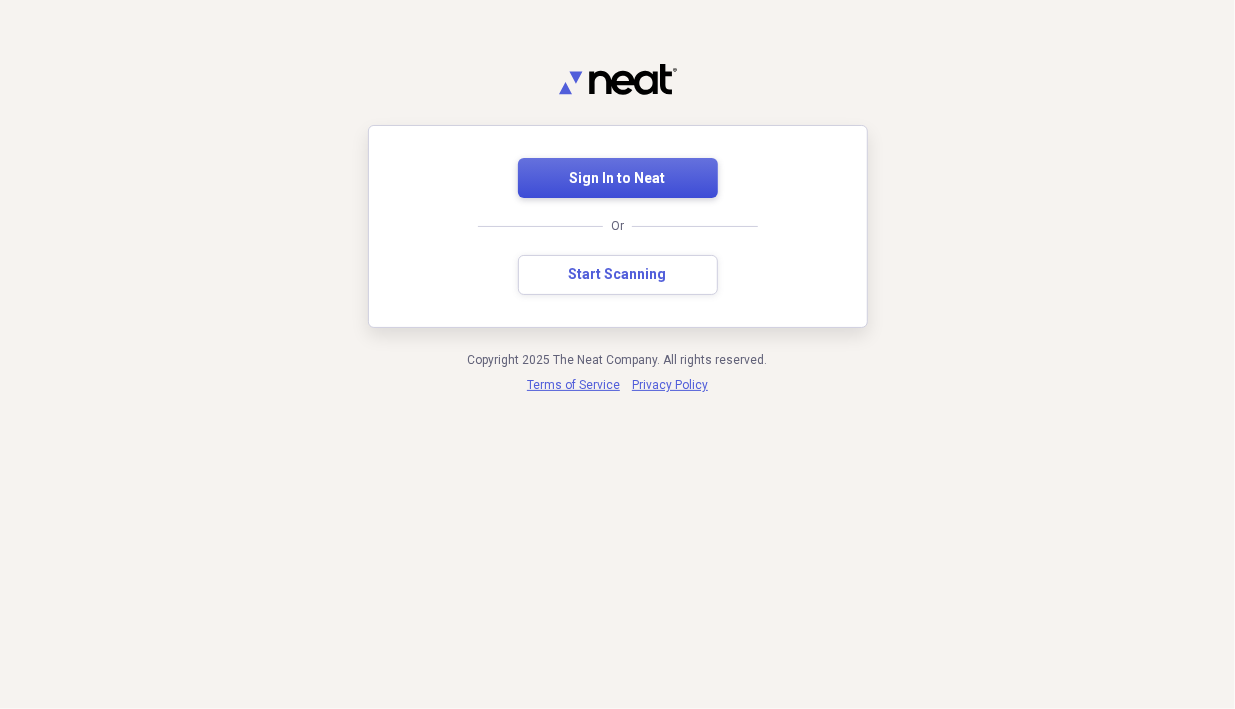 click on "Sign In to Neat" at bounding box center (618, 179) 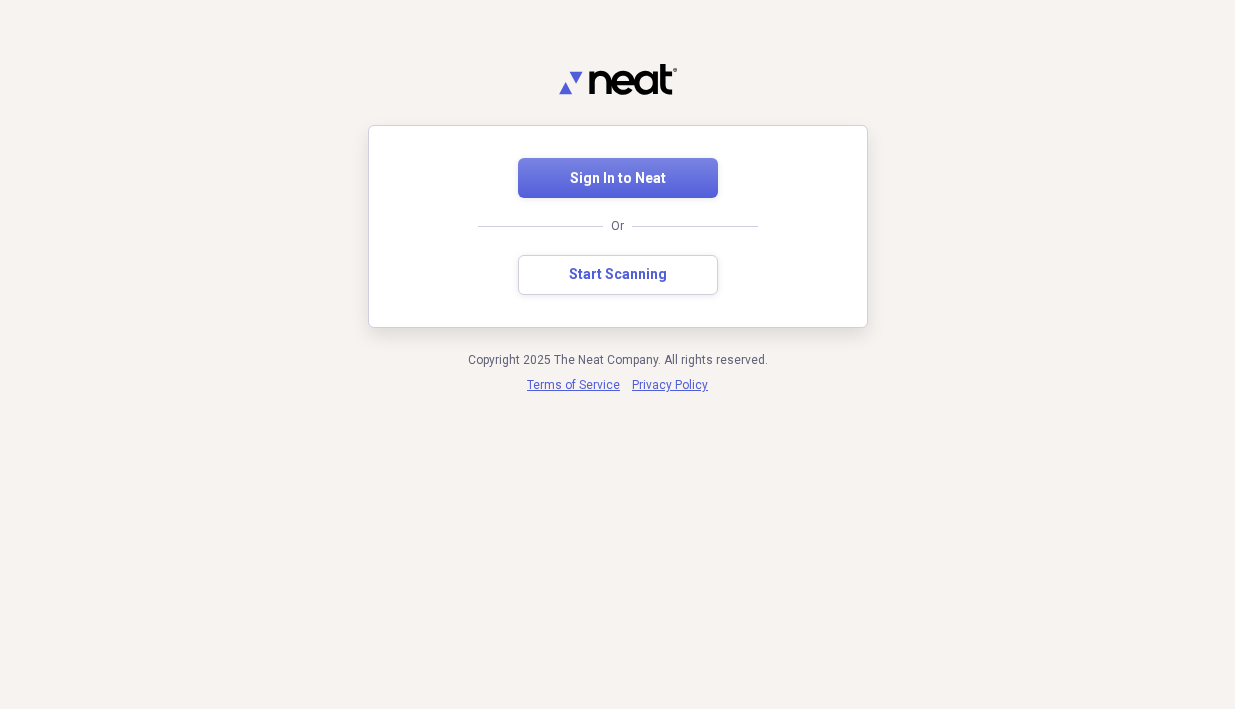 scroll, scrollTop: 0, scrollLeft: 0, axis: both 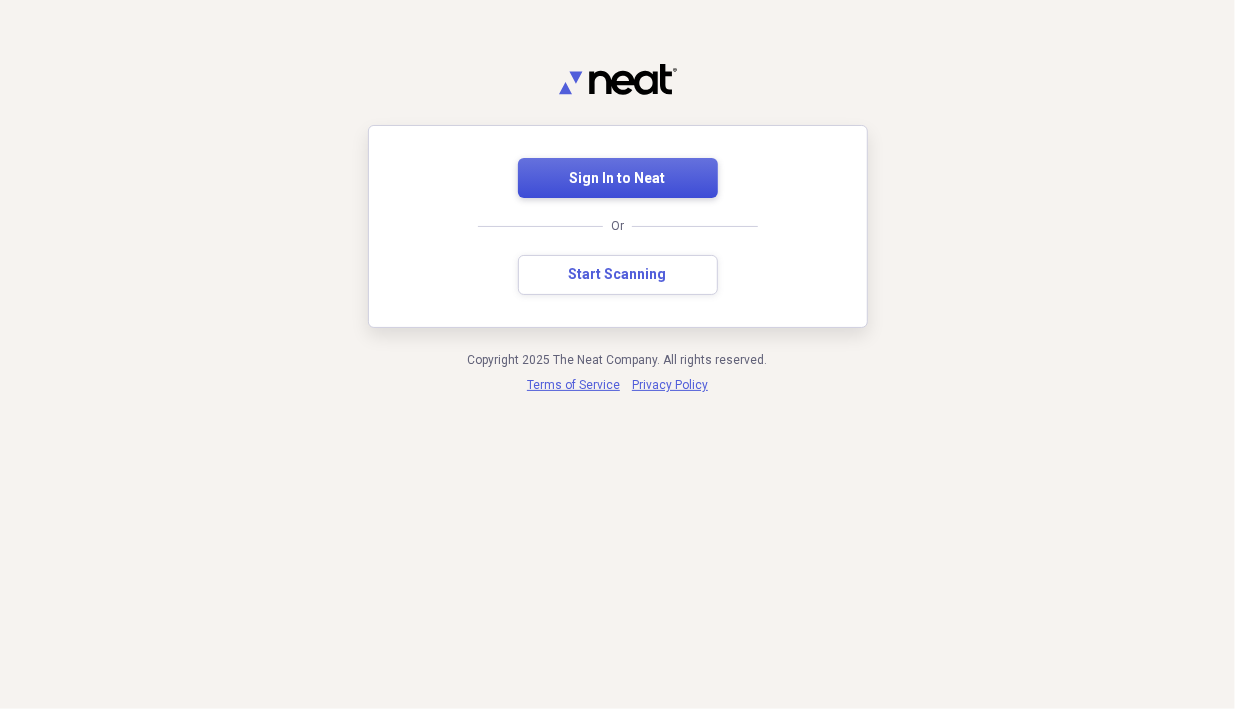 click on "Sign In to Neat" at bounding box center (618, 178) 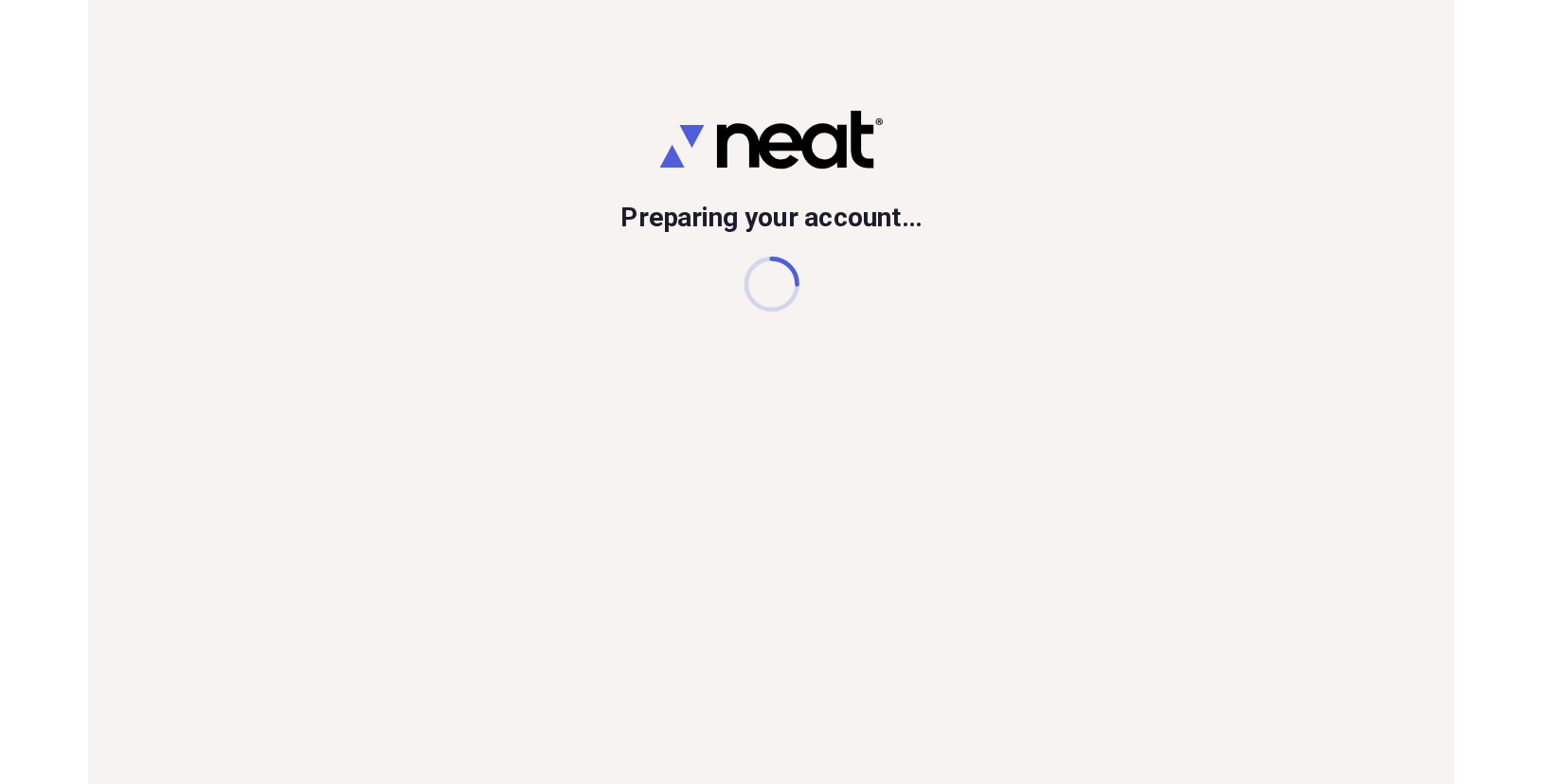 scroll, scrollTop: 0, scrollLeft: 0, axis: both 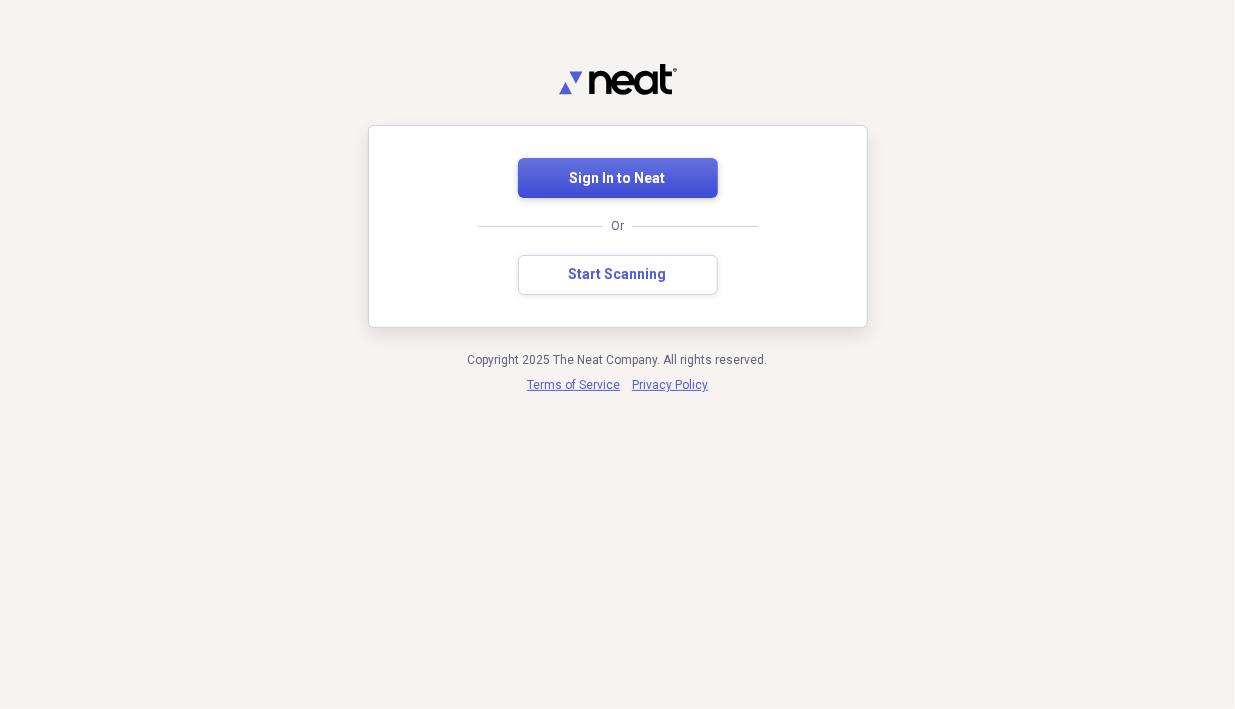 click on "Sign In to Neat" at bounding box center (618, 179) 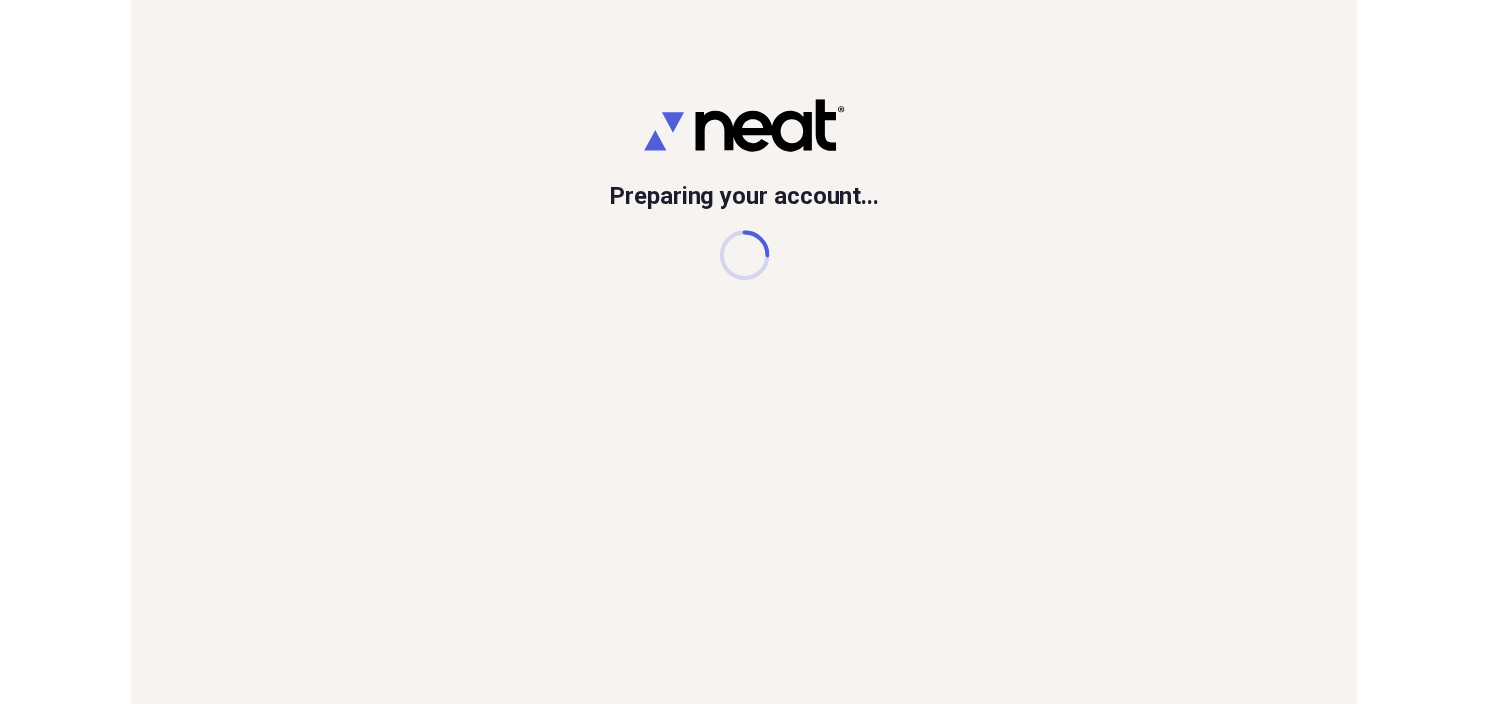 scroll, scrollTop: 0, scrollLeft: 0, axis: both 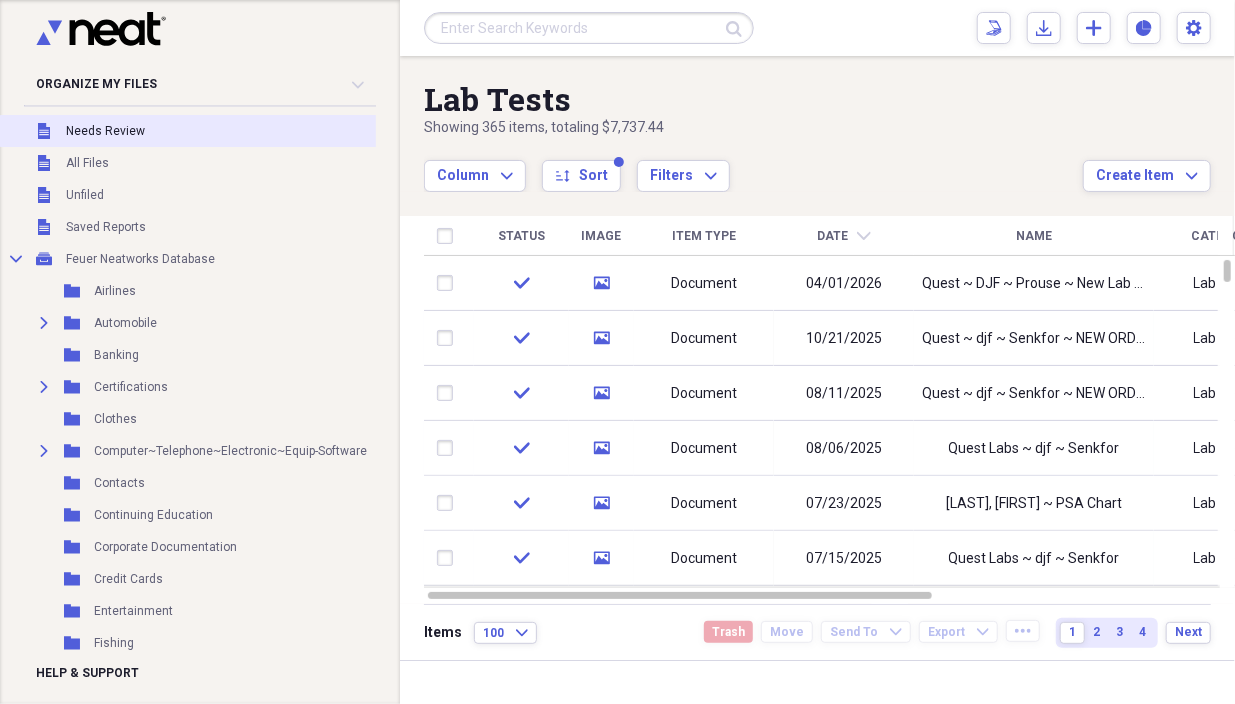 click on "Needs Review" at bounding box center [105, 131] 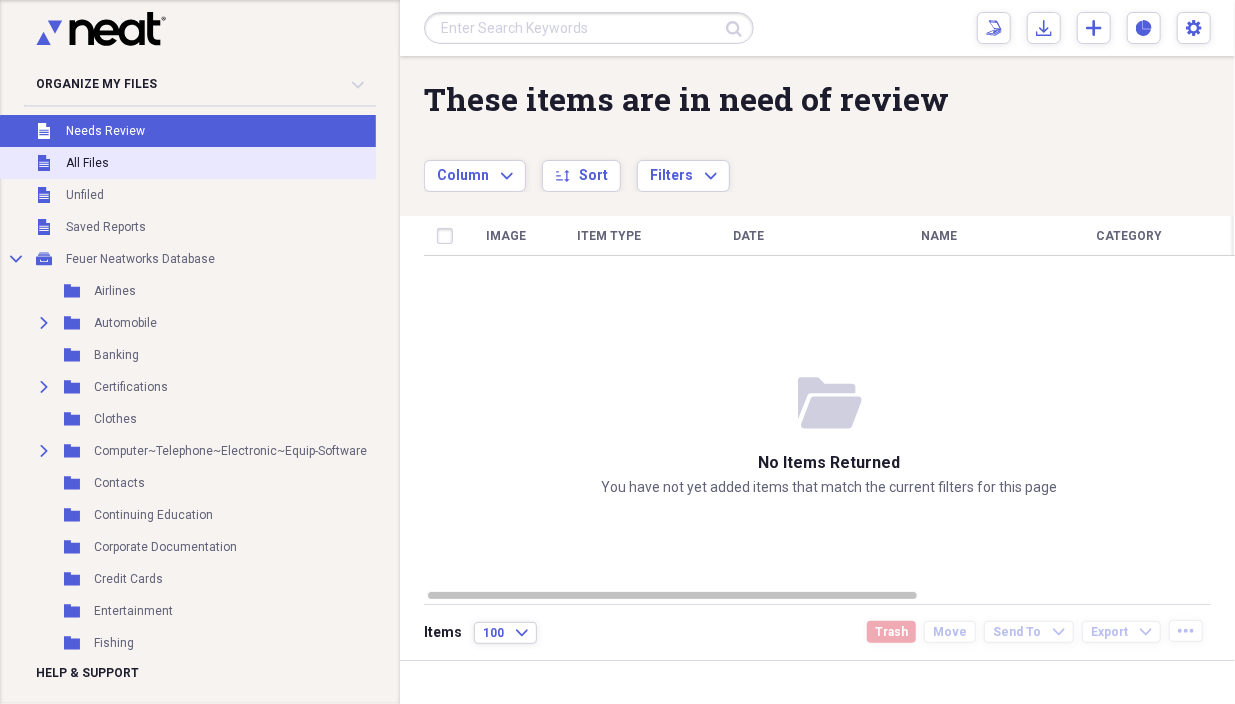 click on "Unfiled All Files" at bounding box center [214, 163] 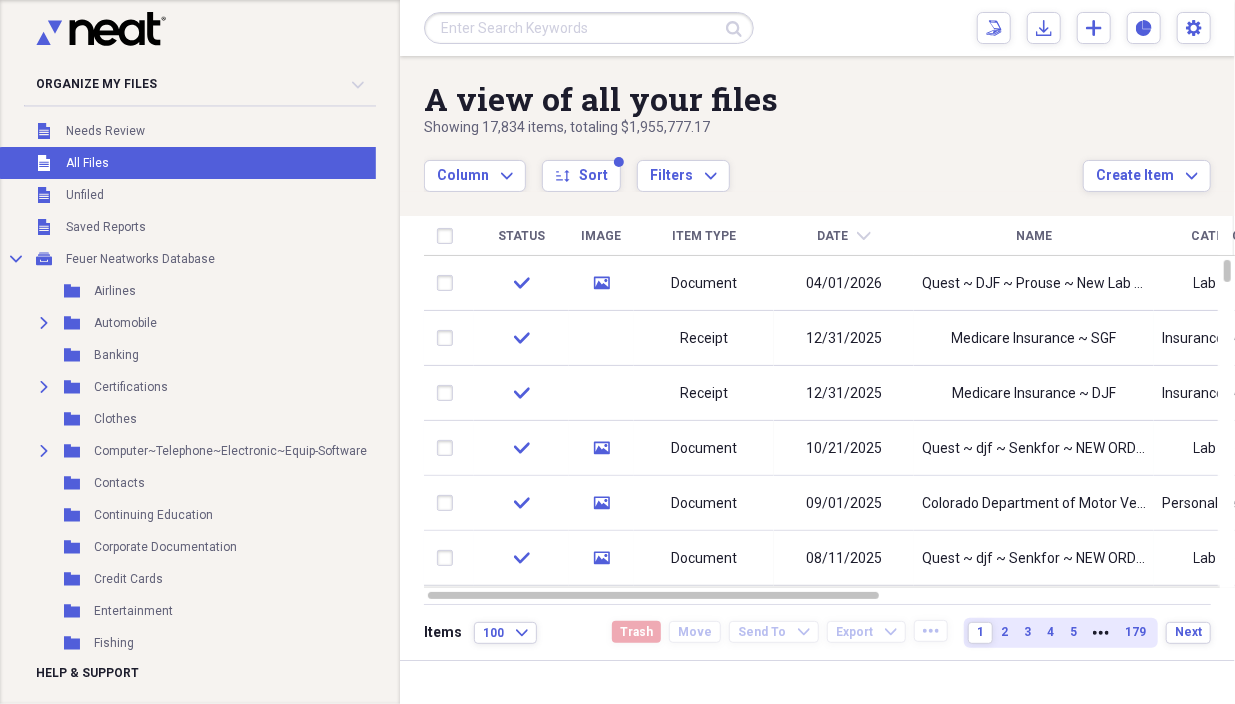 click on "Unfiled All Files" at bounding box center (214, 163) 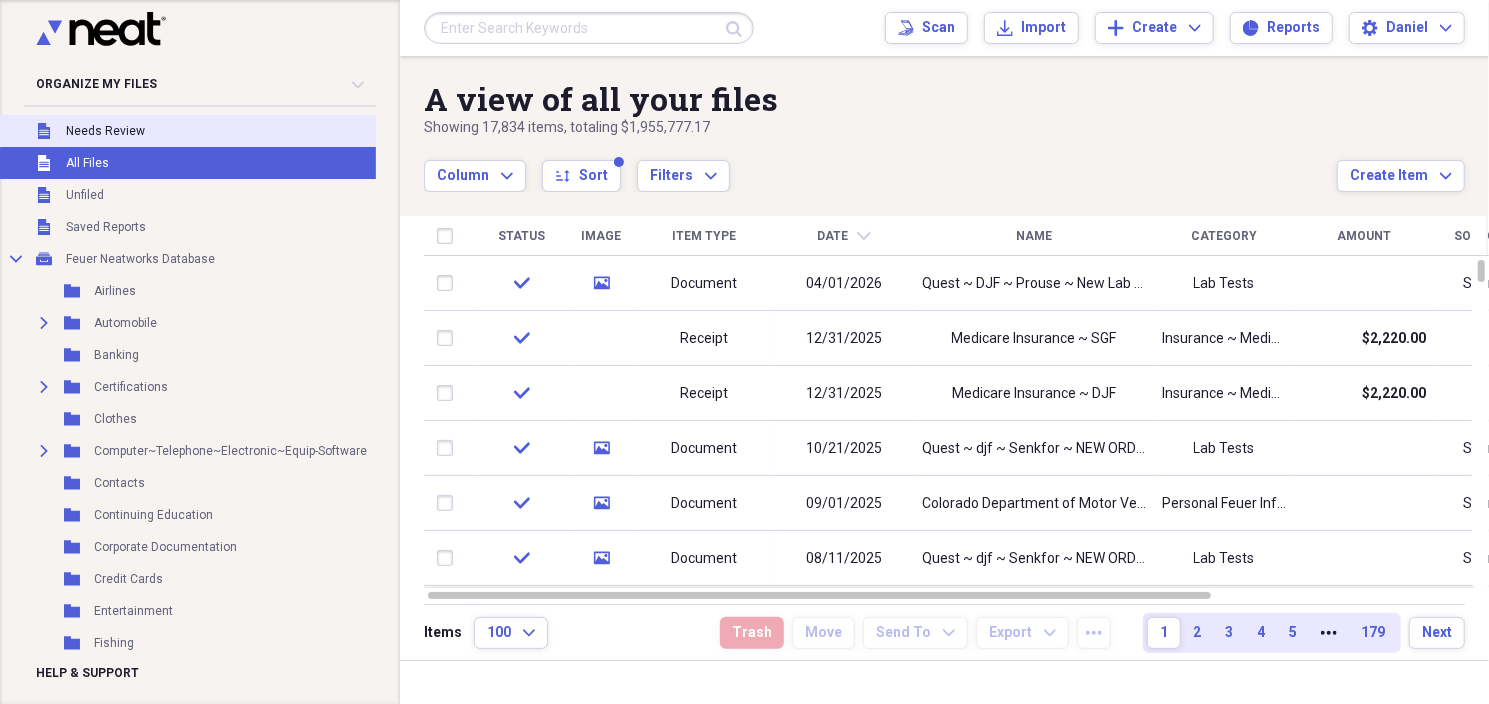 click on "Needs Review" at bounding box center [105, 131] 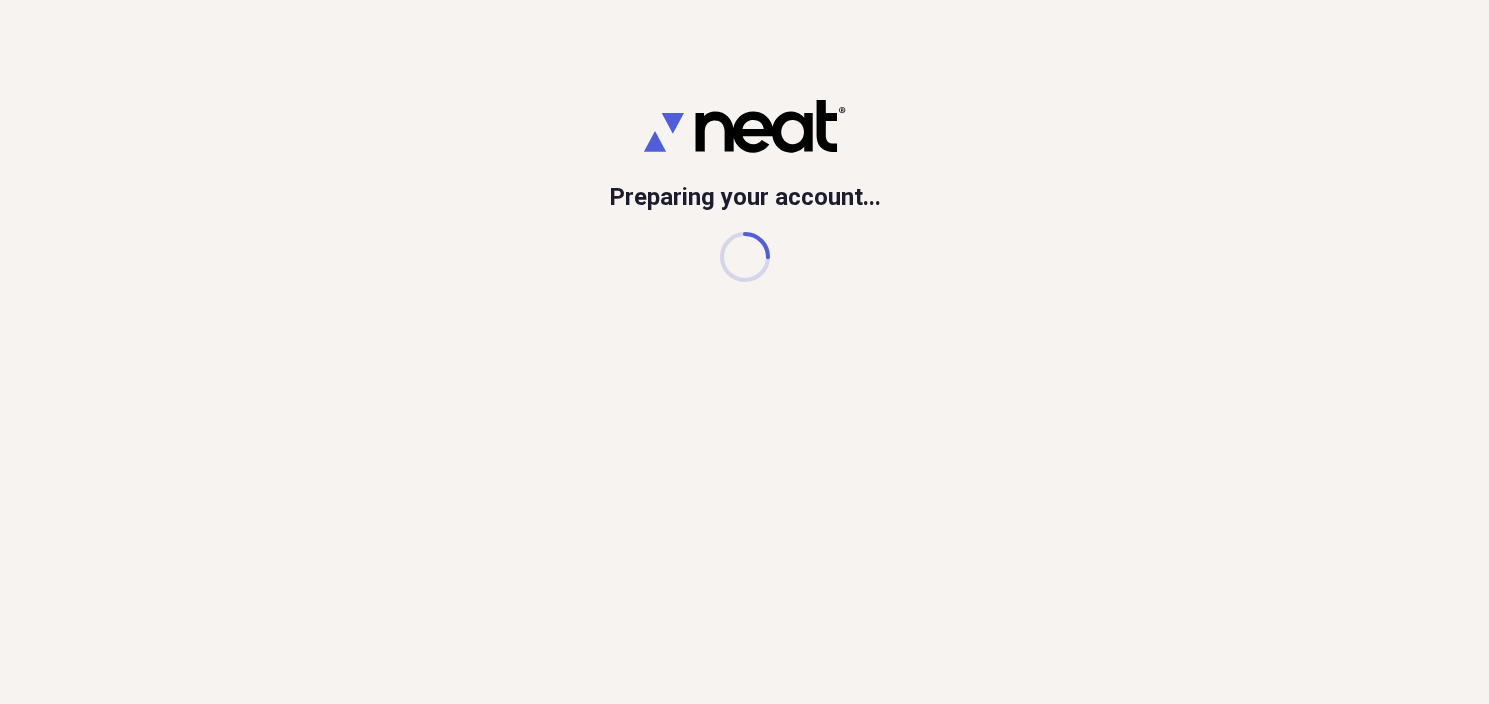 scroll, scrollTop: 0, scrollLeft: 0, axis: both 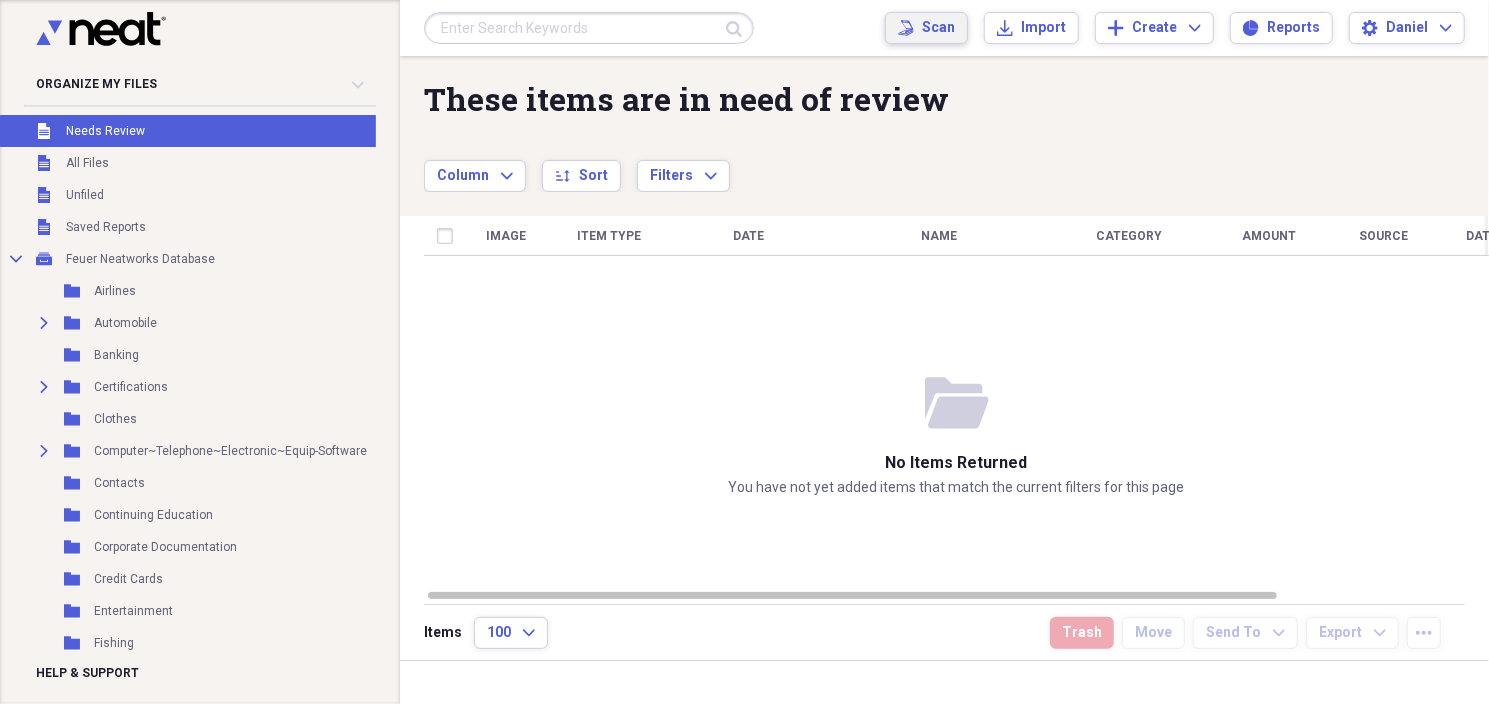click on "Scan Scan" at bounding box center [926, 28] 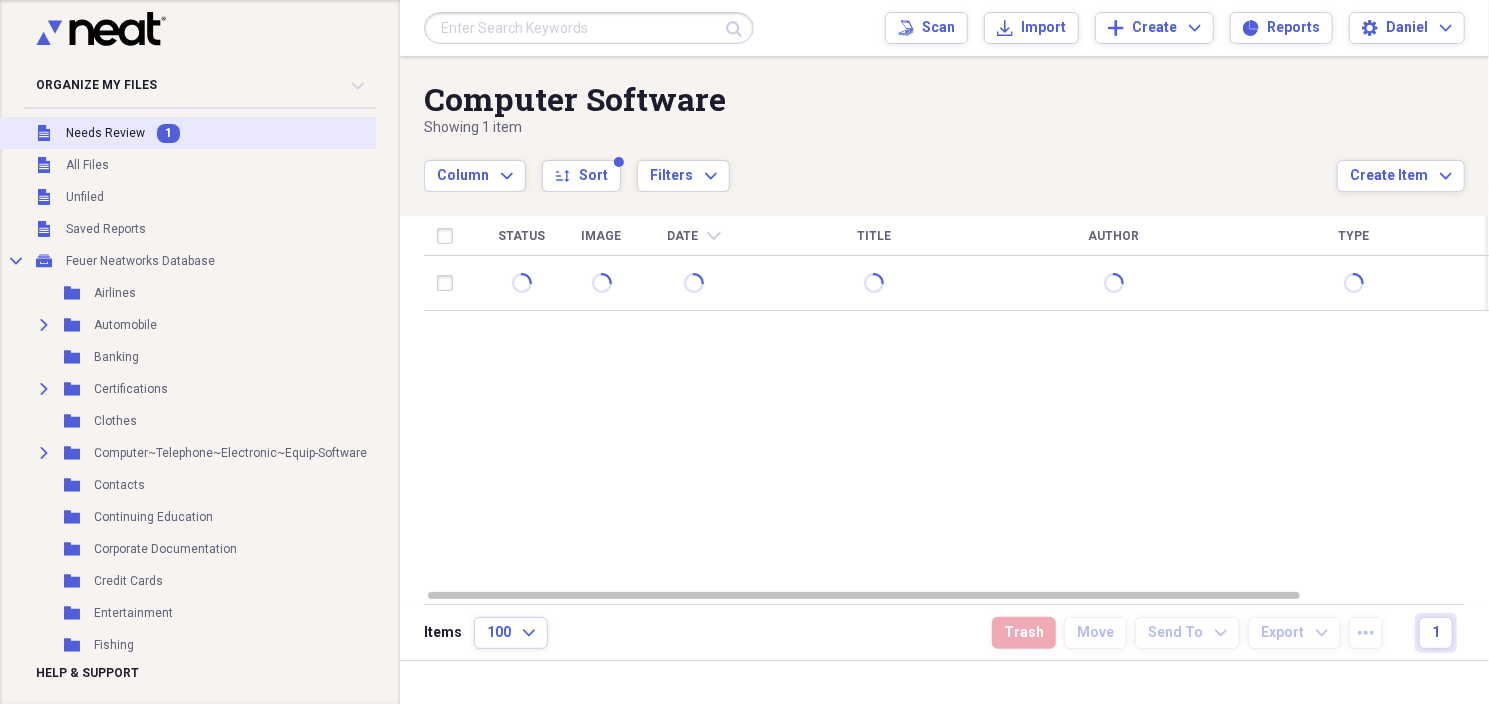 click on "Needs Review" at bounding box center (105, 133) 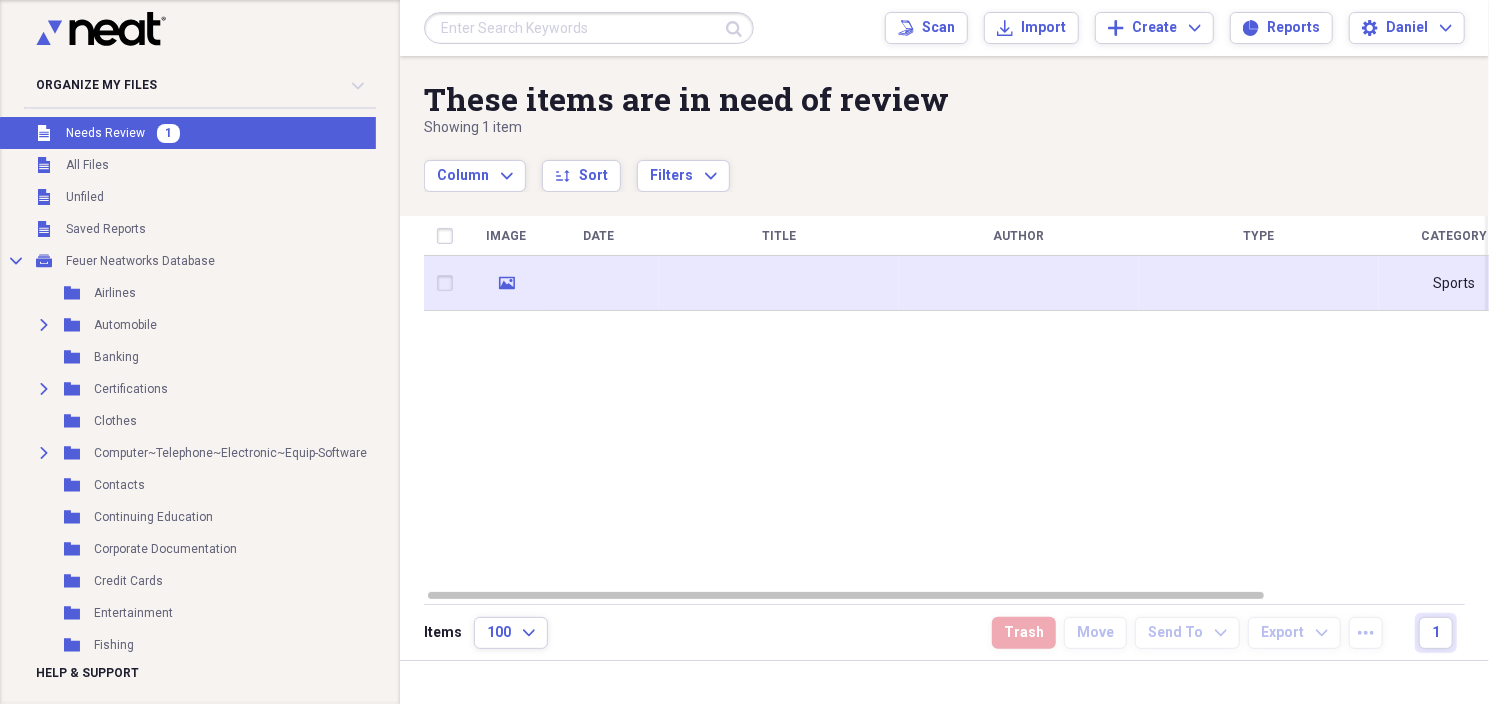 click at bounding box center (449, 283) 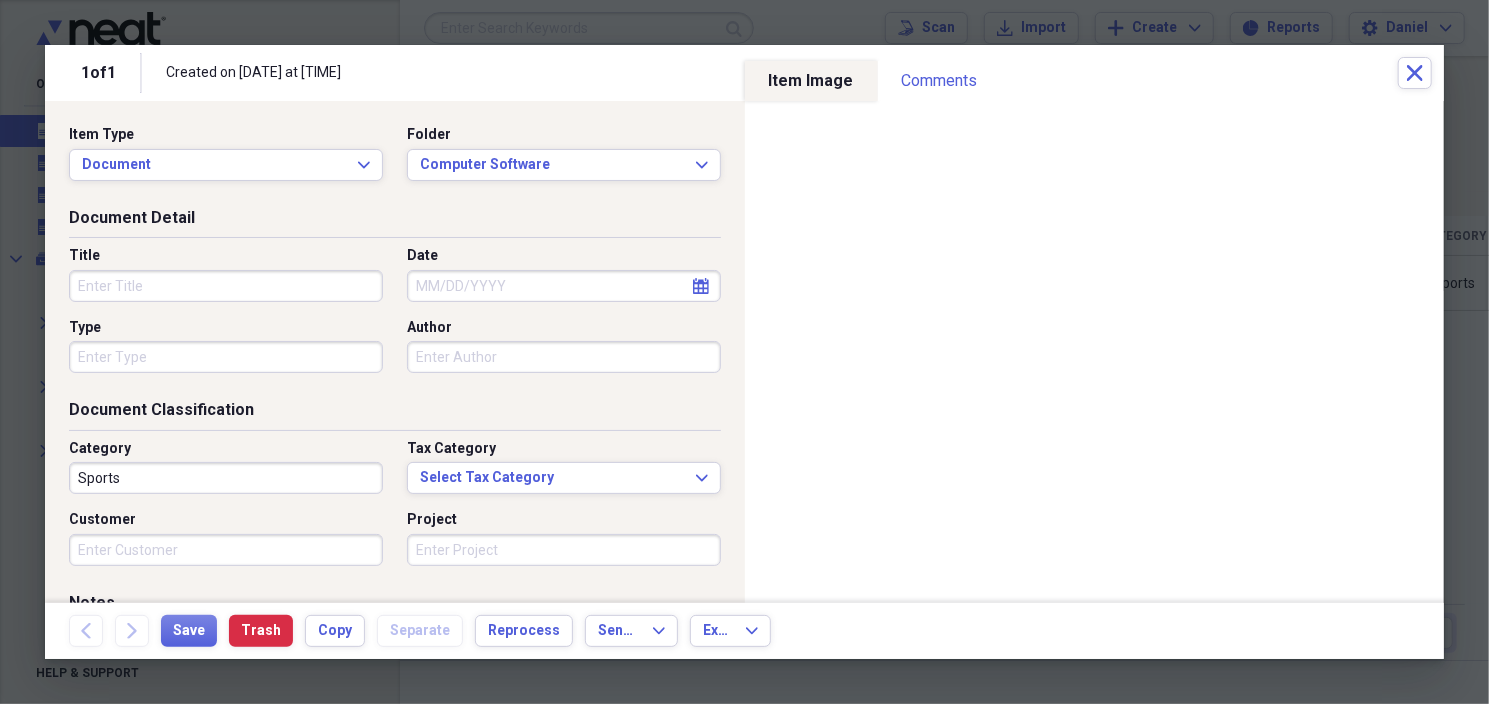 click on "Title" at bounding box center [226, 286] 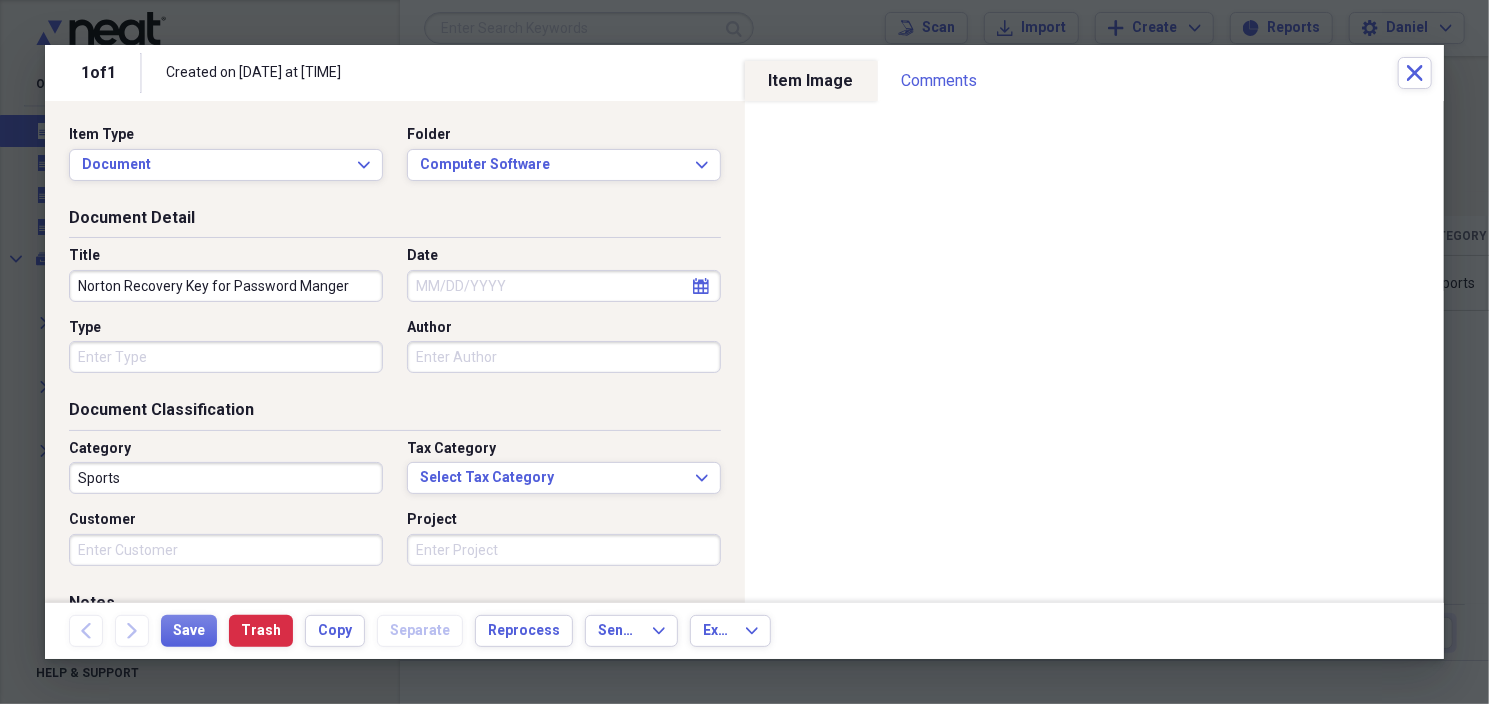type on "Norton Recovery Key for Password Manger" 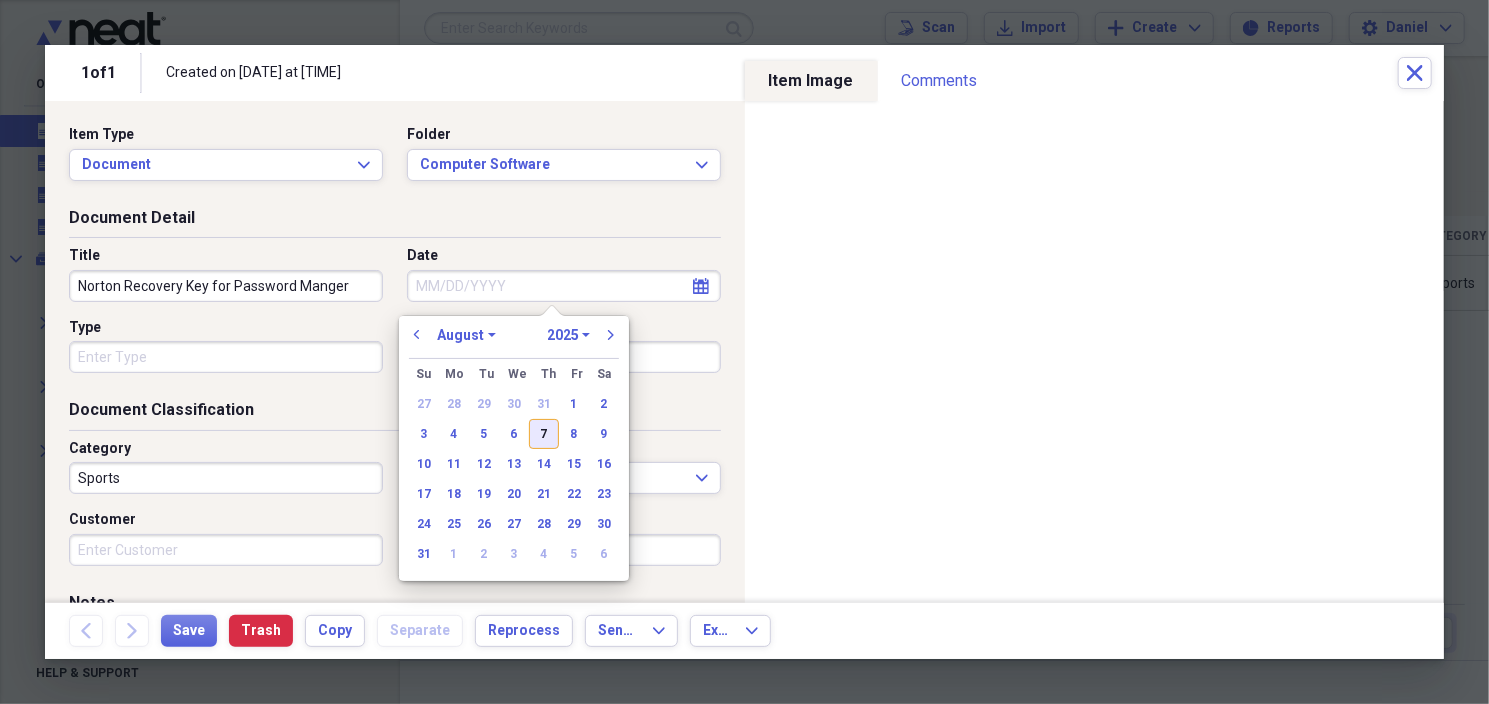 click on "7" at bounding box center [544, 434] 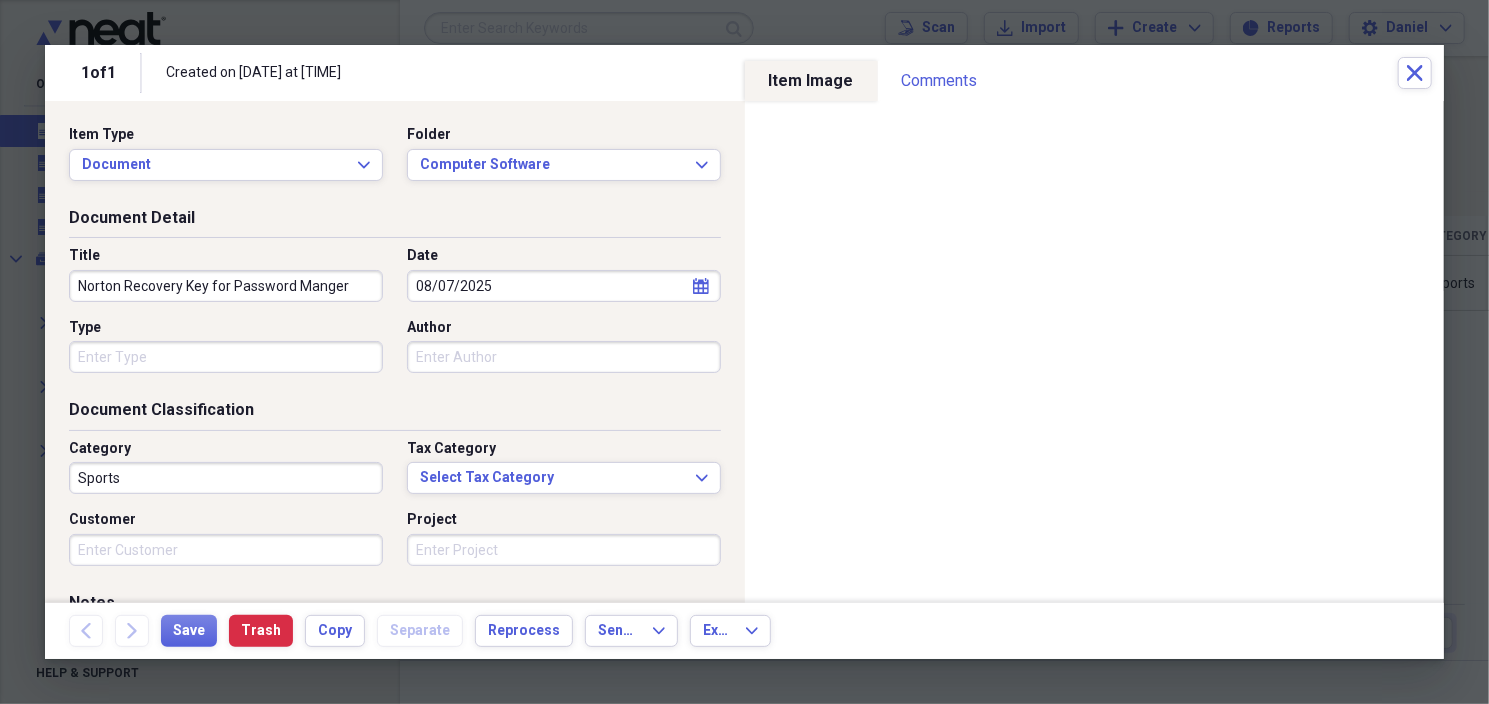 click on "Type" at bounding box center [226, 357] 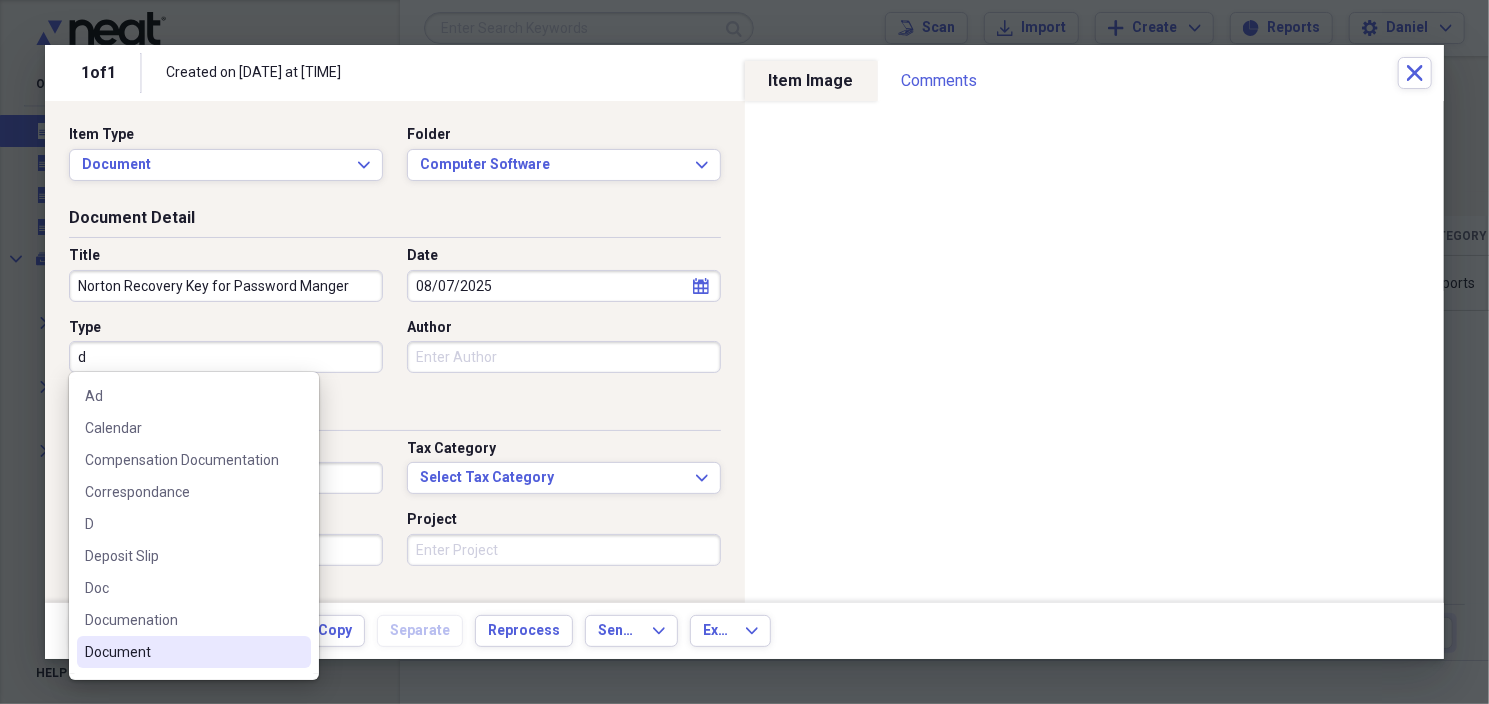 drag, startPoint x: 141, startPoint y: 657, endPoint x: 191, endPoint y: 538, distance: 129.0775 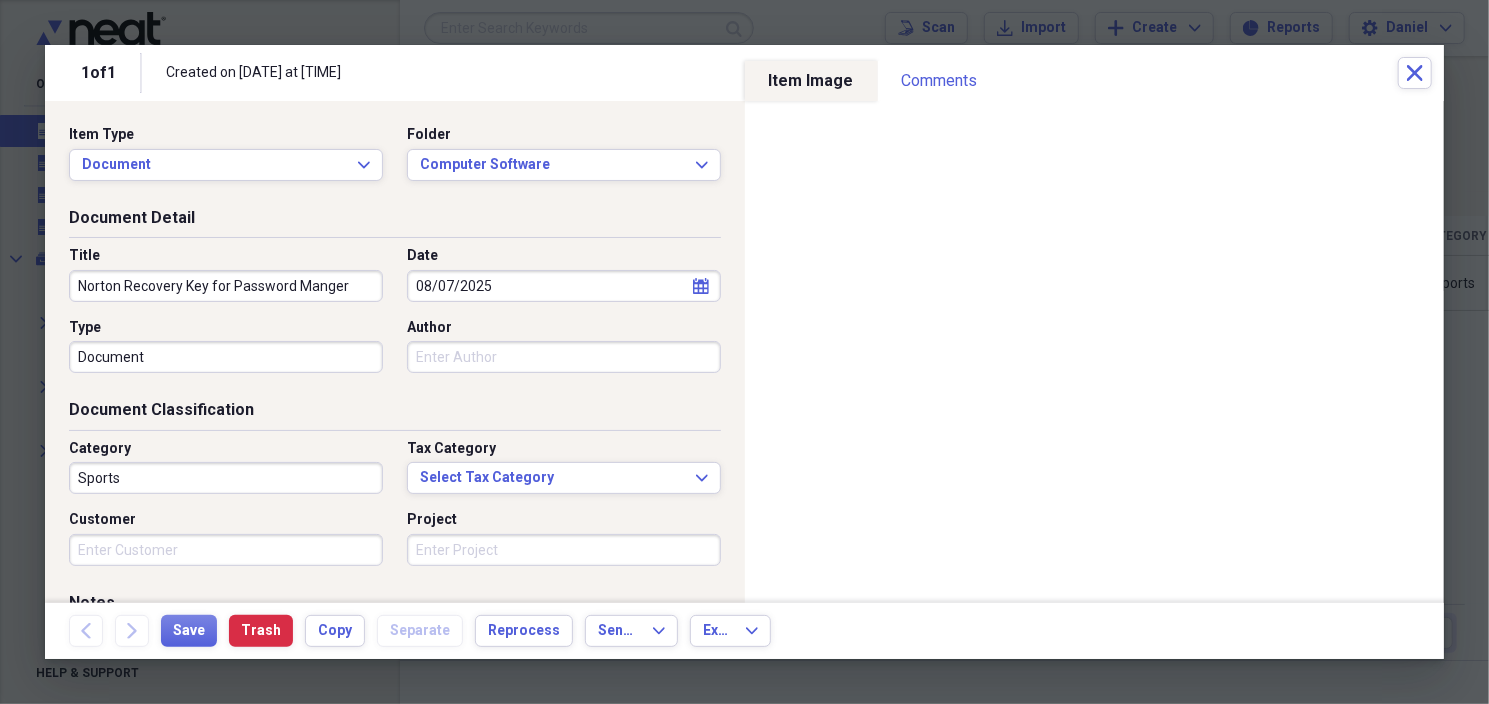 click on "Author" at bounding box center [564, 357] 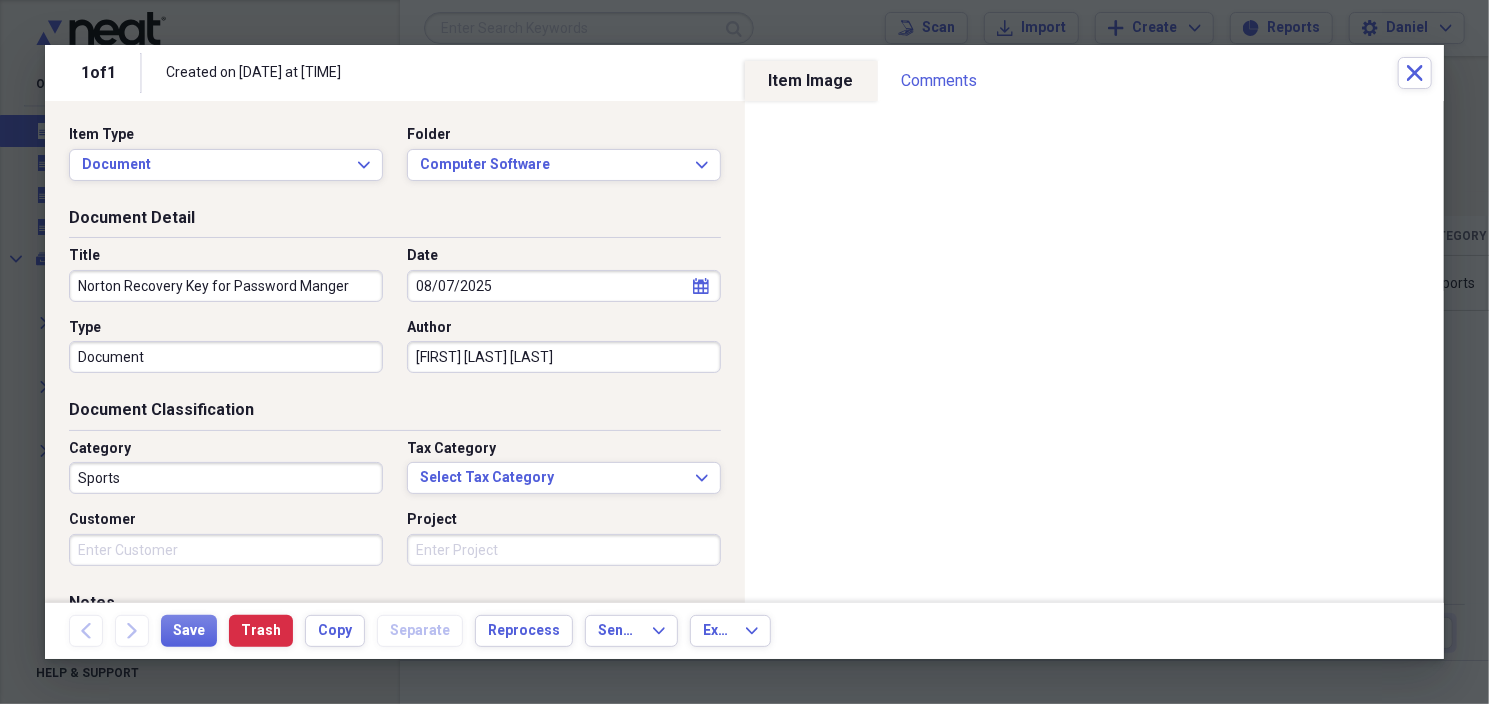 type on "[FIRST] [LAST] [LAST]" 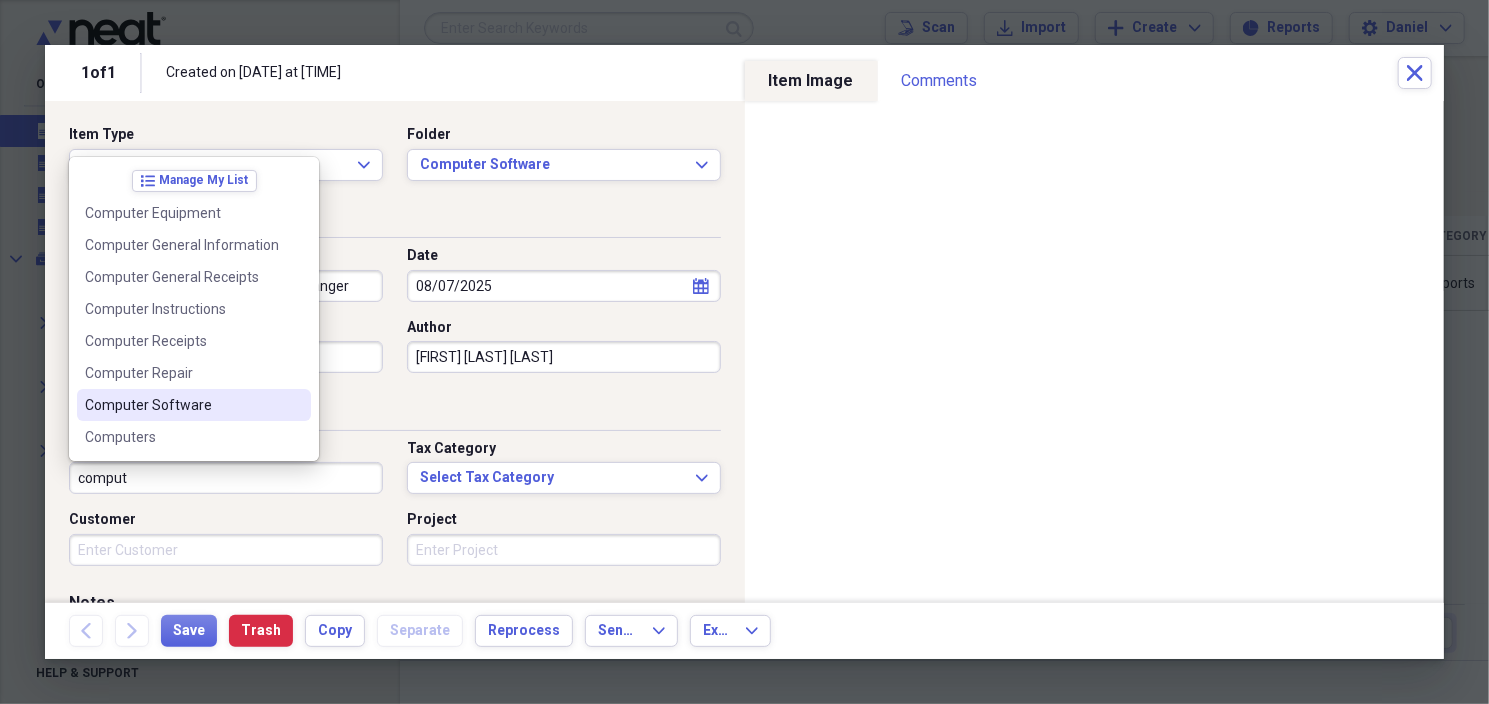 click on "Computer Software" at bounding box center (182, 405) 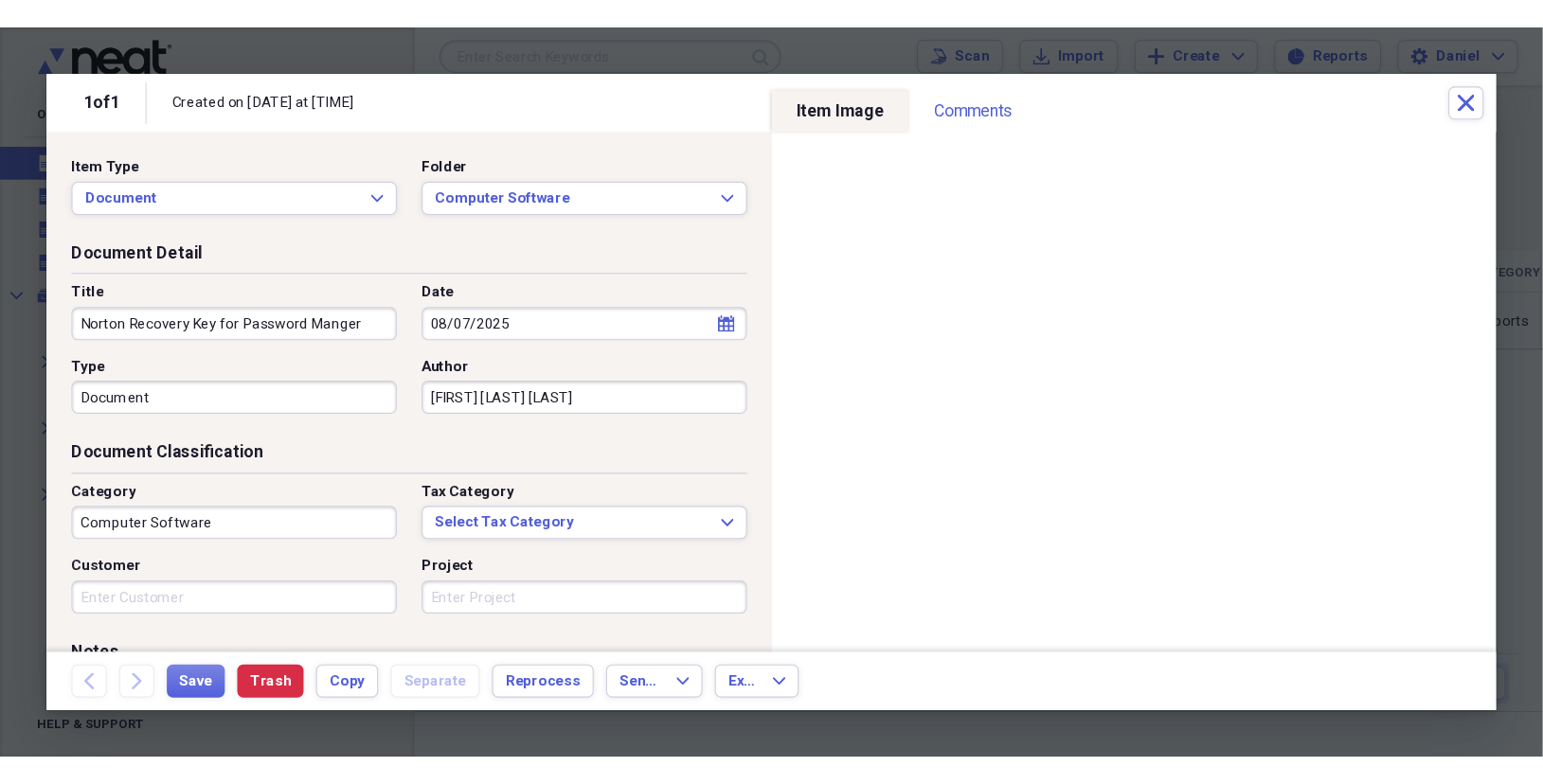 scroll, scrollTop: 189, scrollLeft: 0, axis: vertical 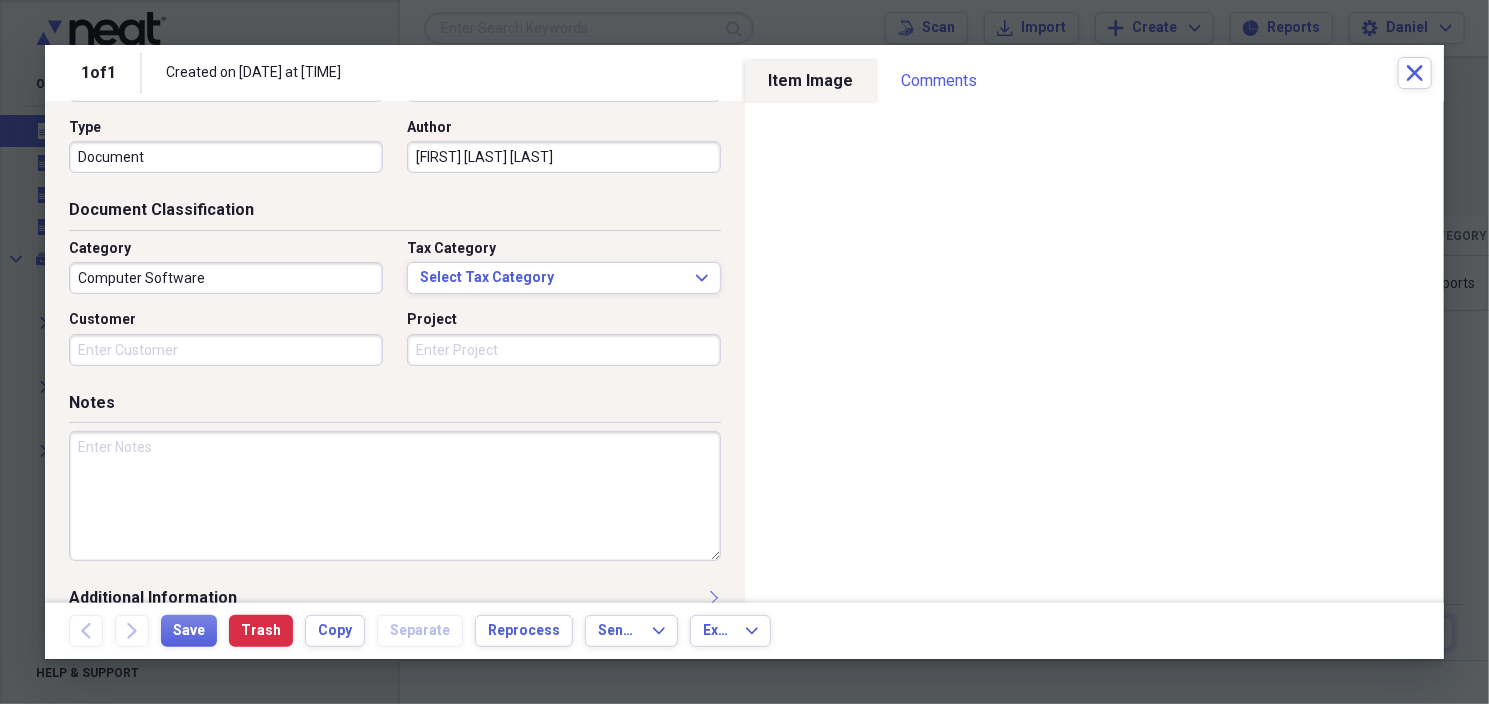 click at bounding box center [395, 496] 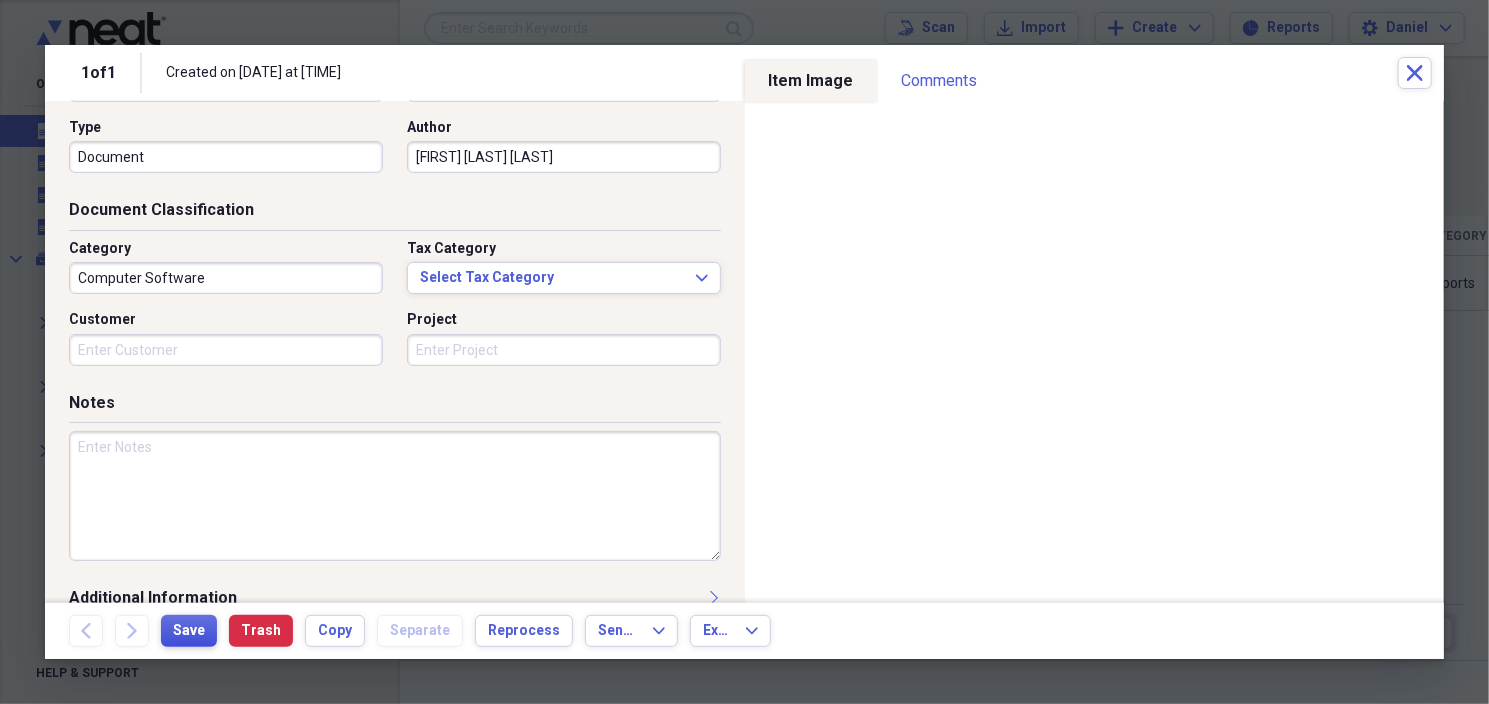 click on "Save" at bounding box center [189, 631] 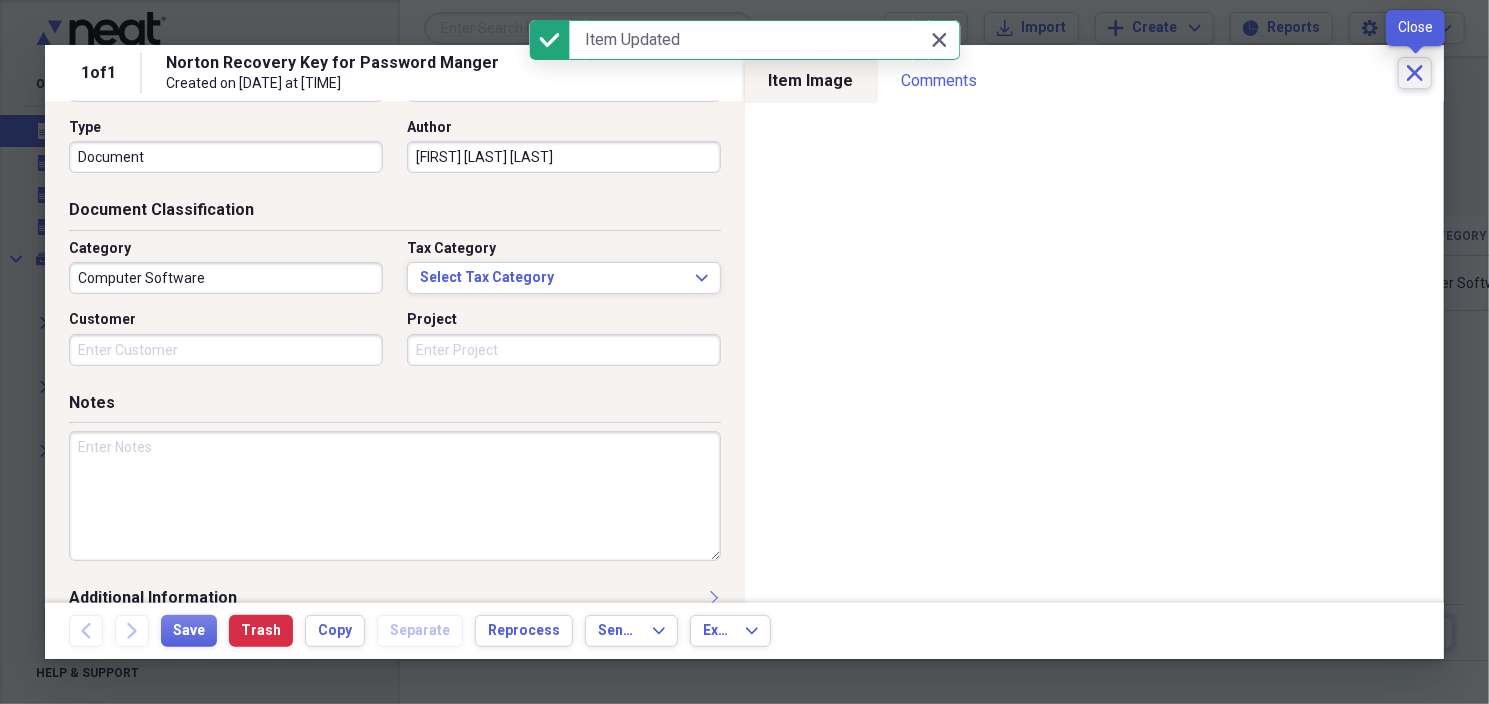 click on "Close" at bounding box center (1415, 73) 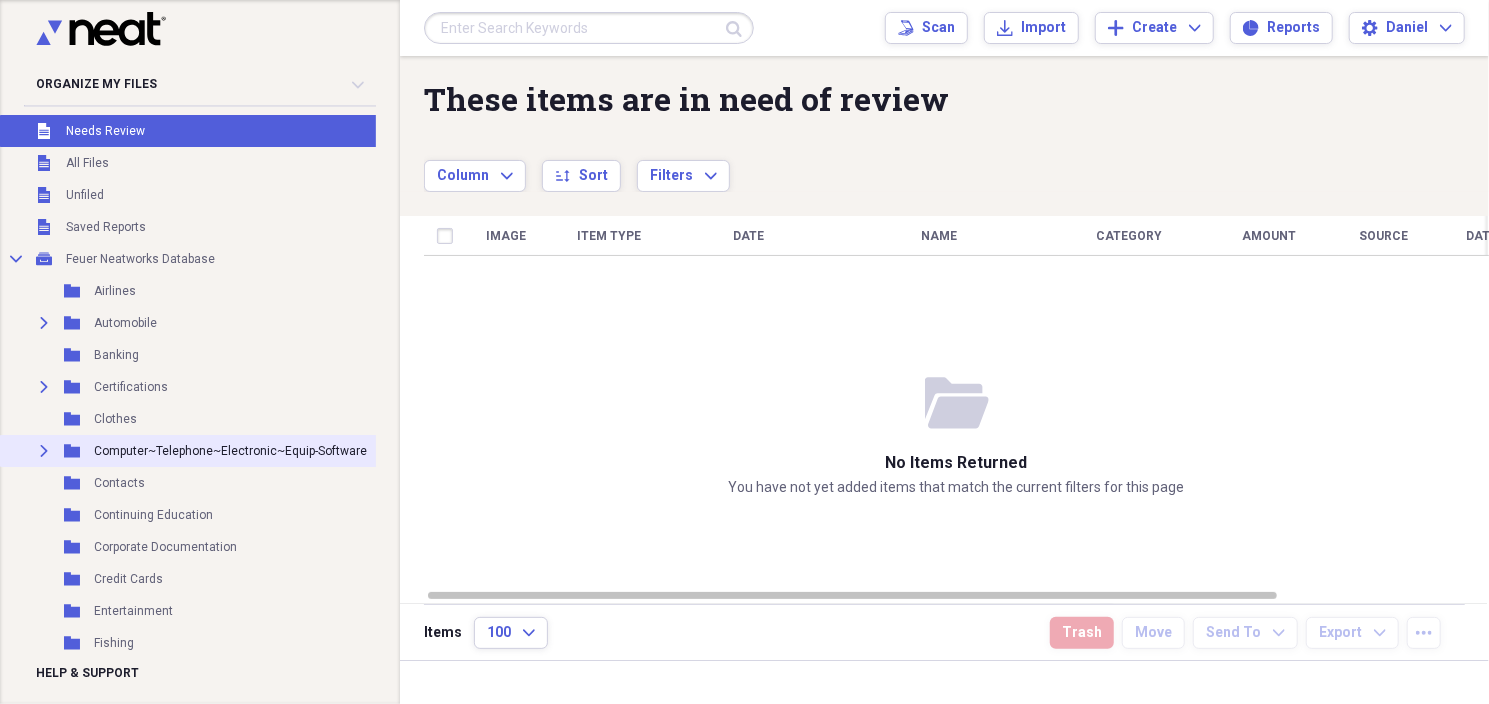 click 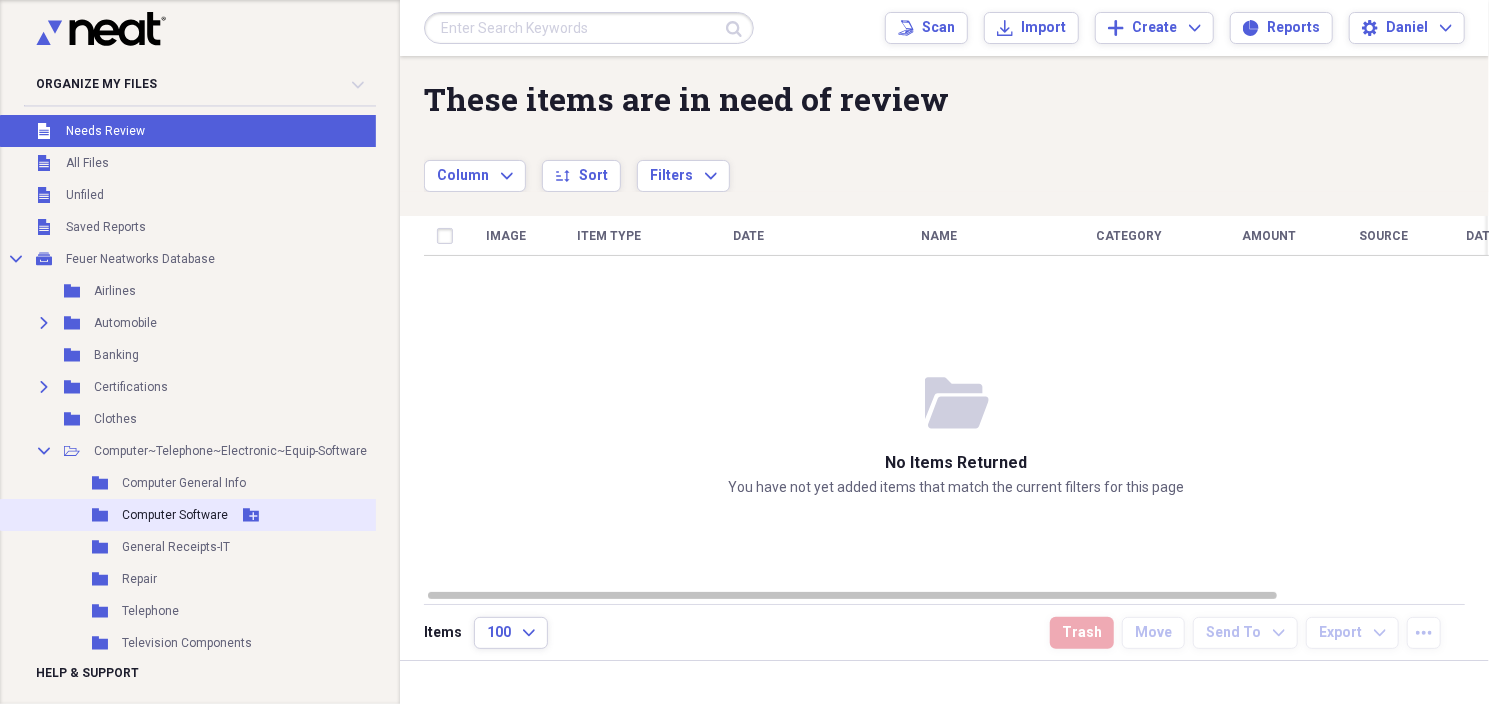 click on "Folder Computer Software Add Folder" at bounding box center [214, 515] 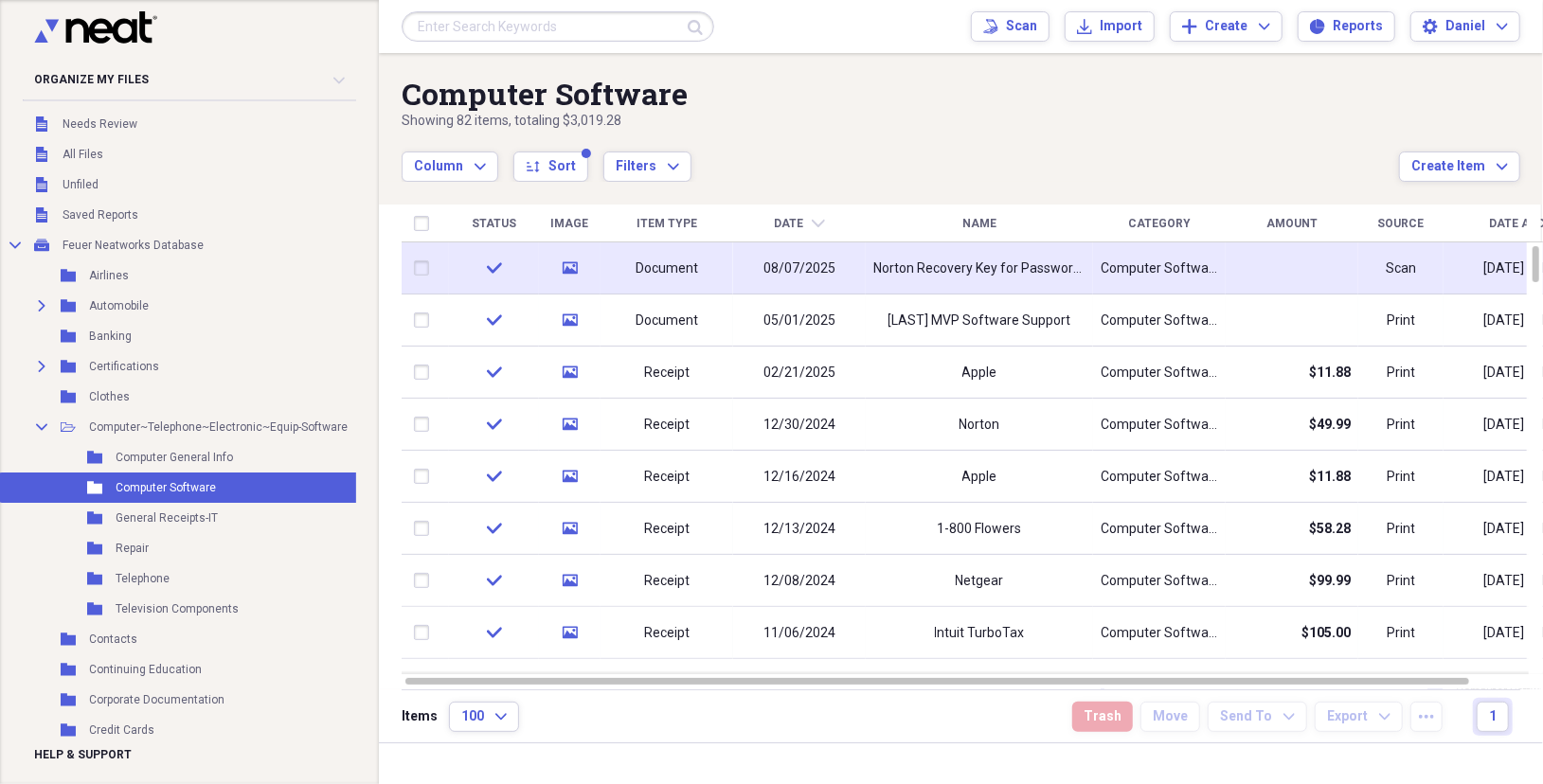 click on "08/07/2025" at bounding box center [799, 268] 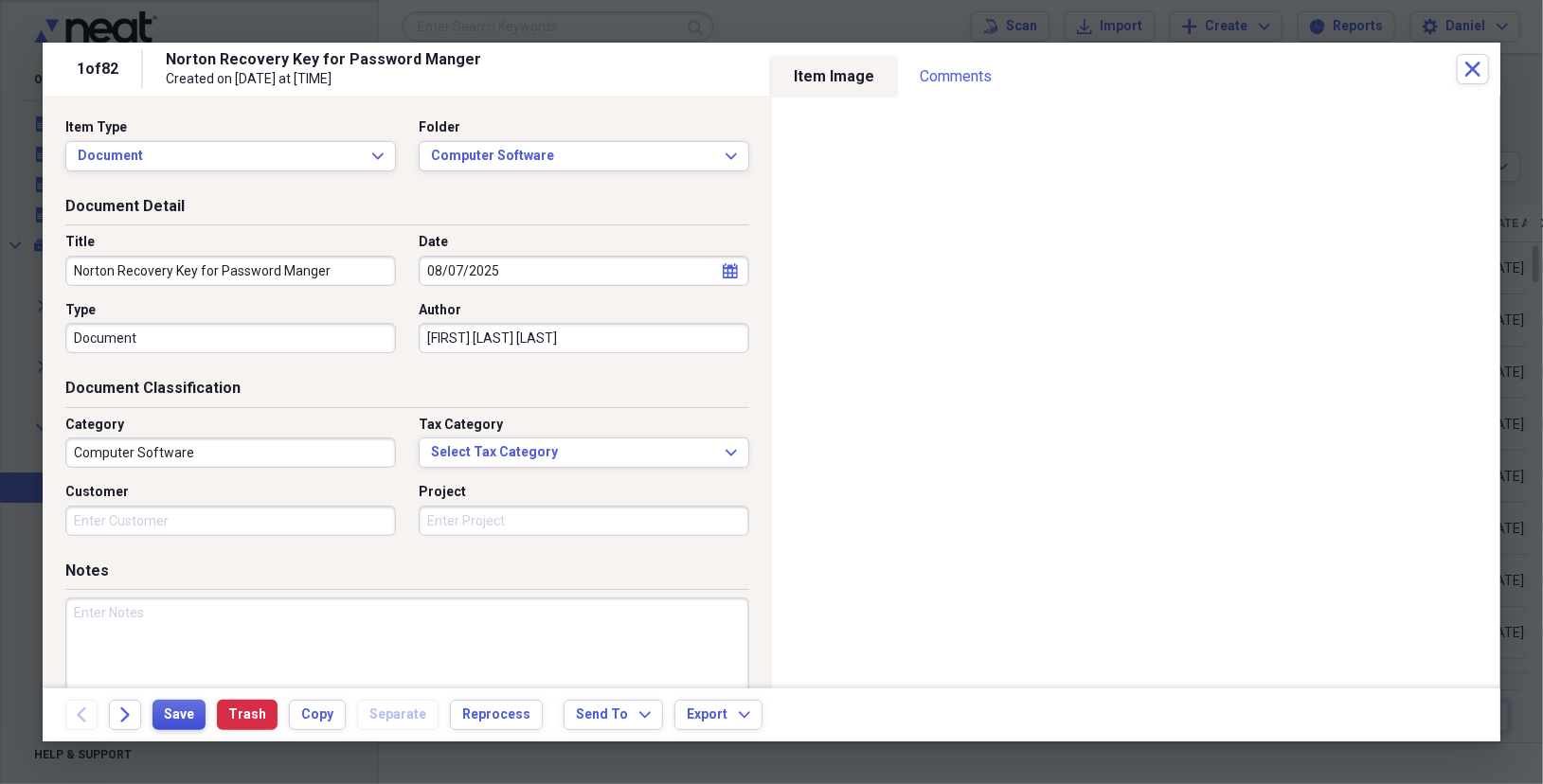 click on "Save" at bounding box center [179, 715] 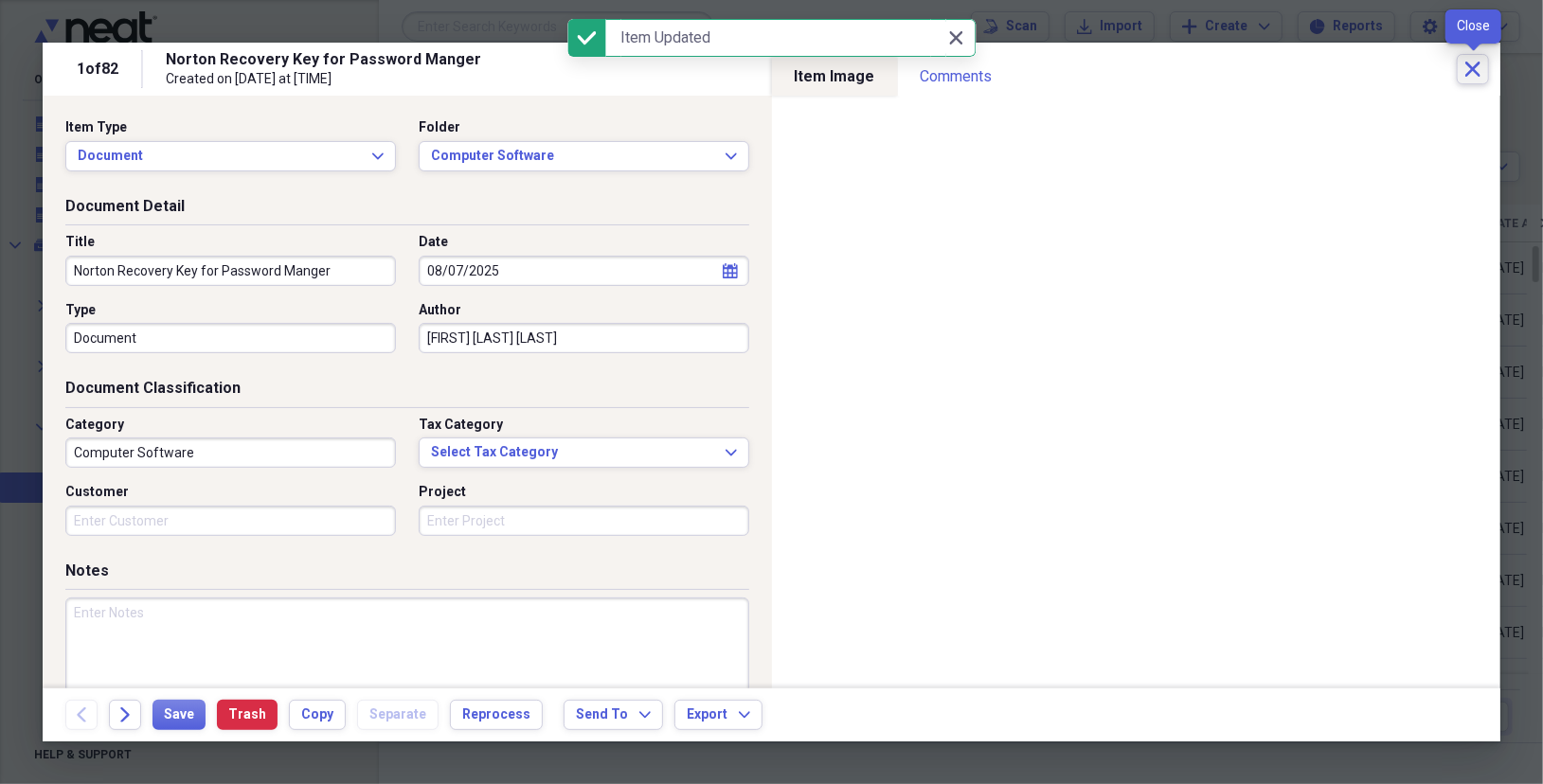 click on "Close" at bounding box center (1473, 69) 